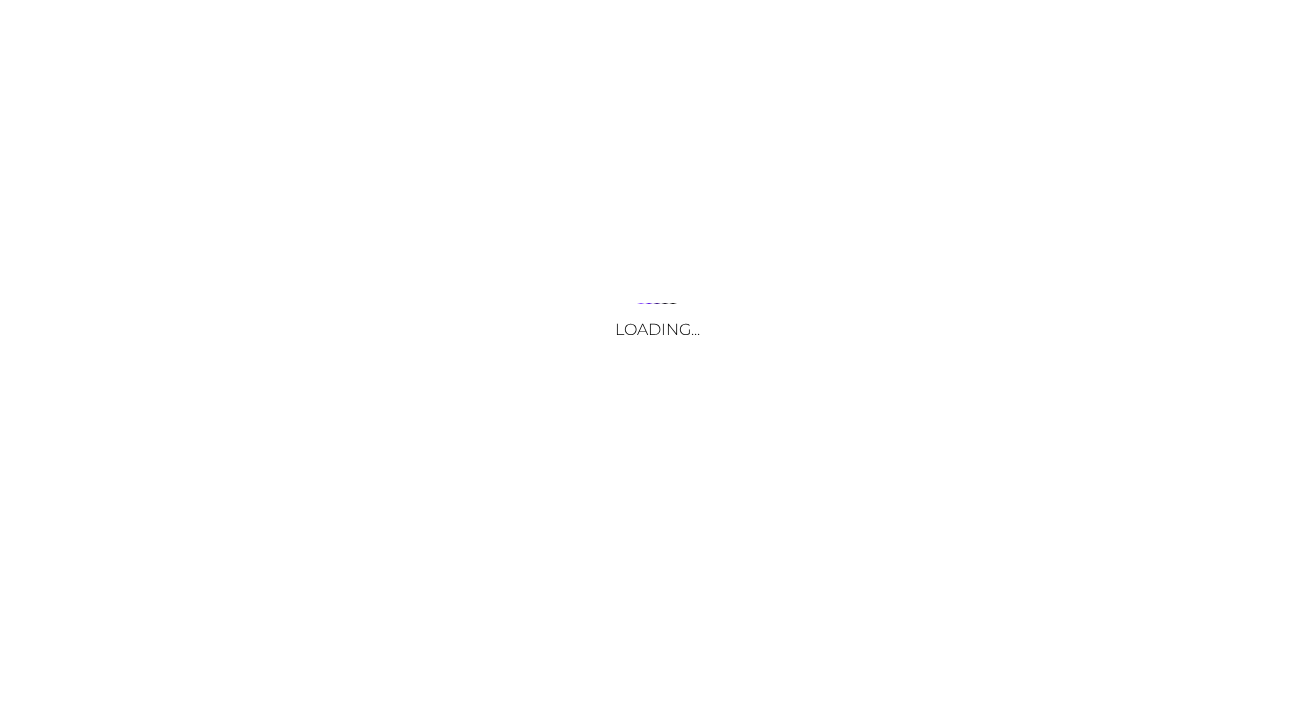 scroll, scrollTop: 0, scrollLeft: 0, axis: both 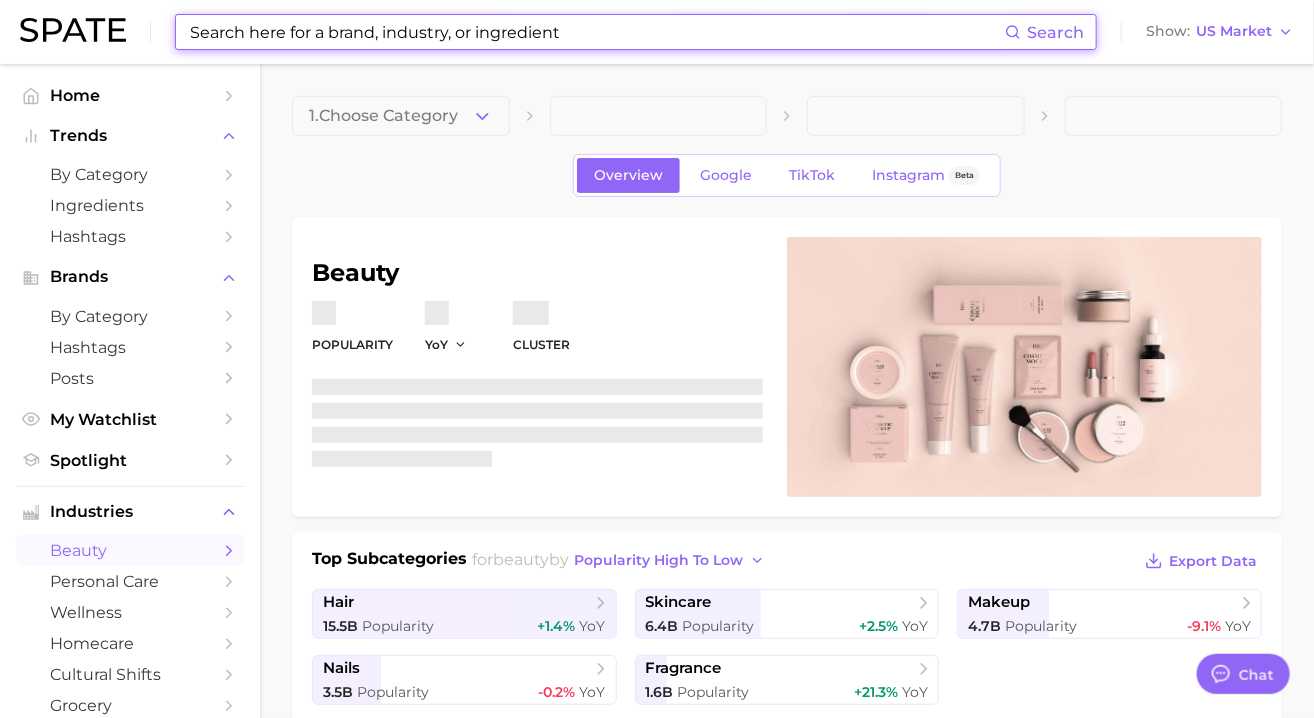 click at bounding box center [596, 32] 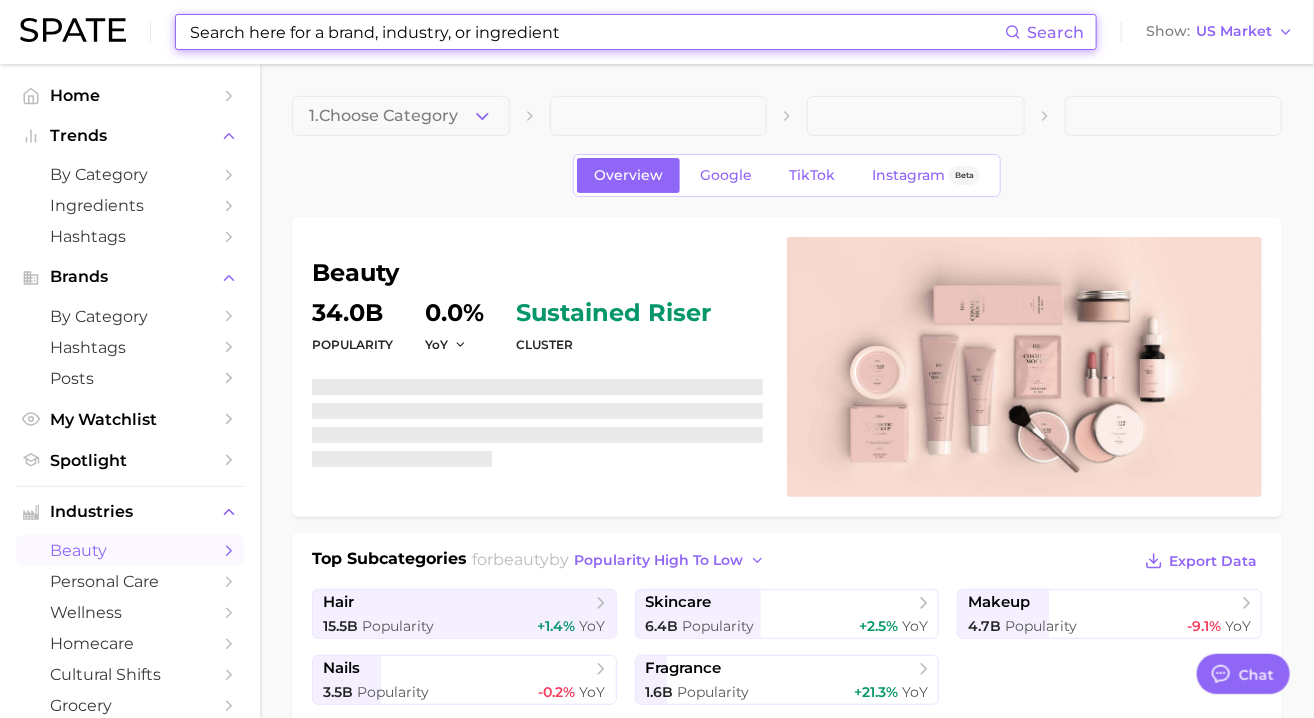 type on "x" 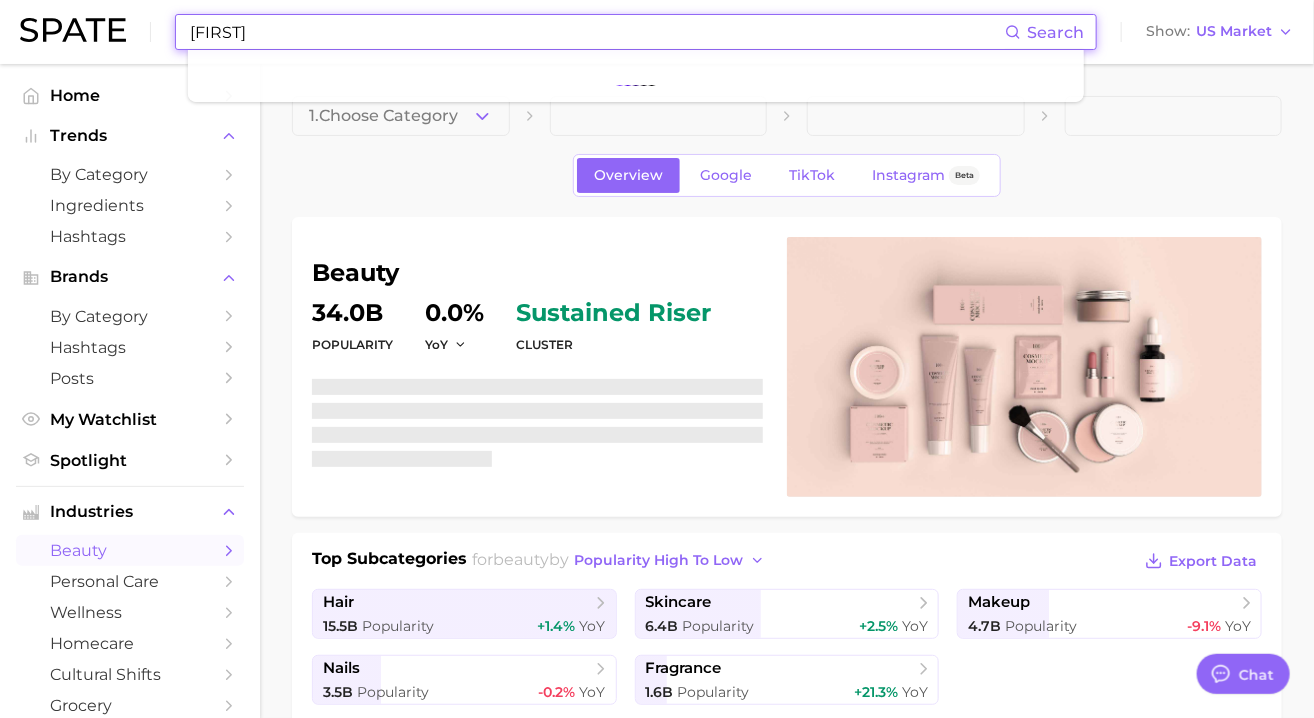 type on "j" 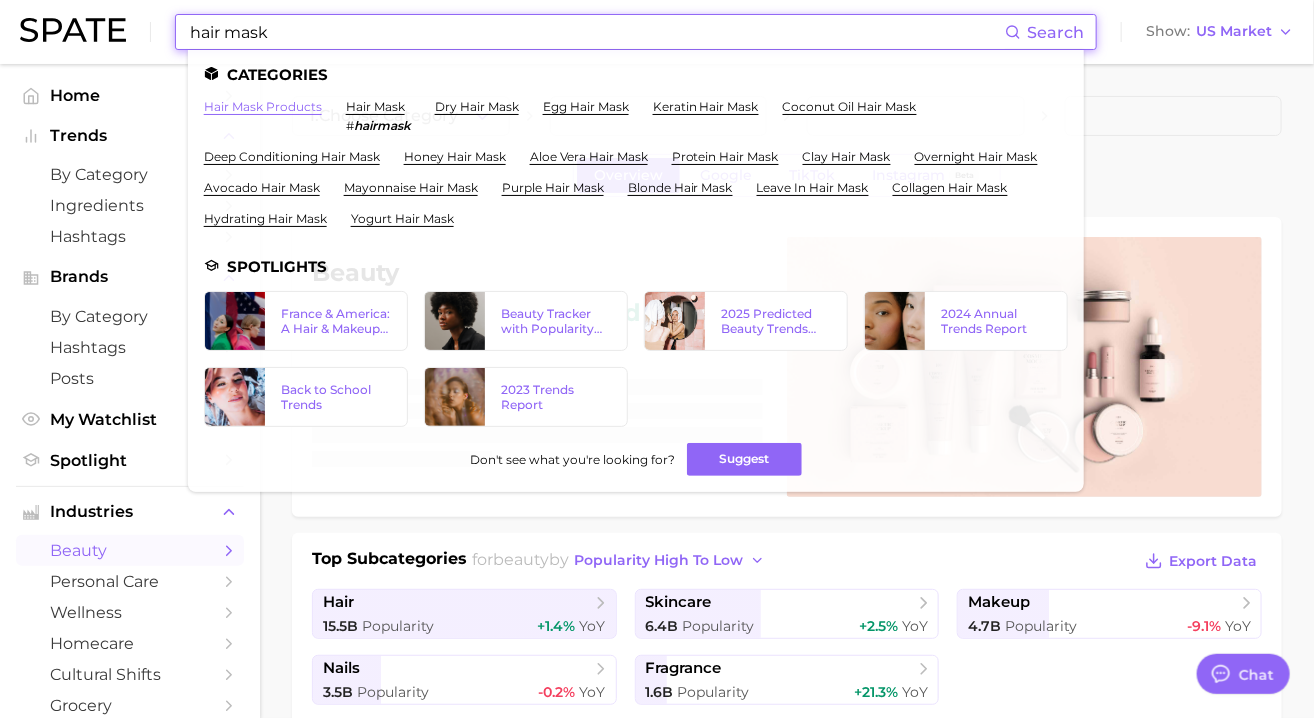 type on "hair mask" 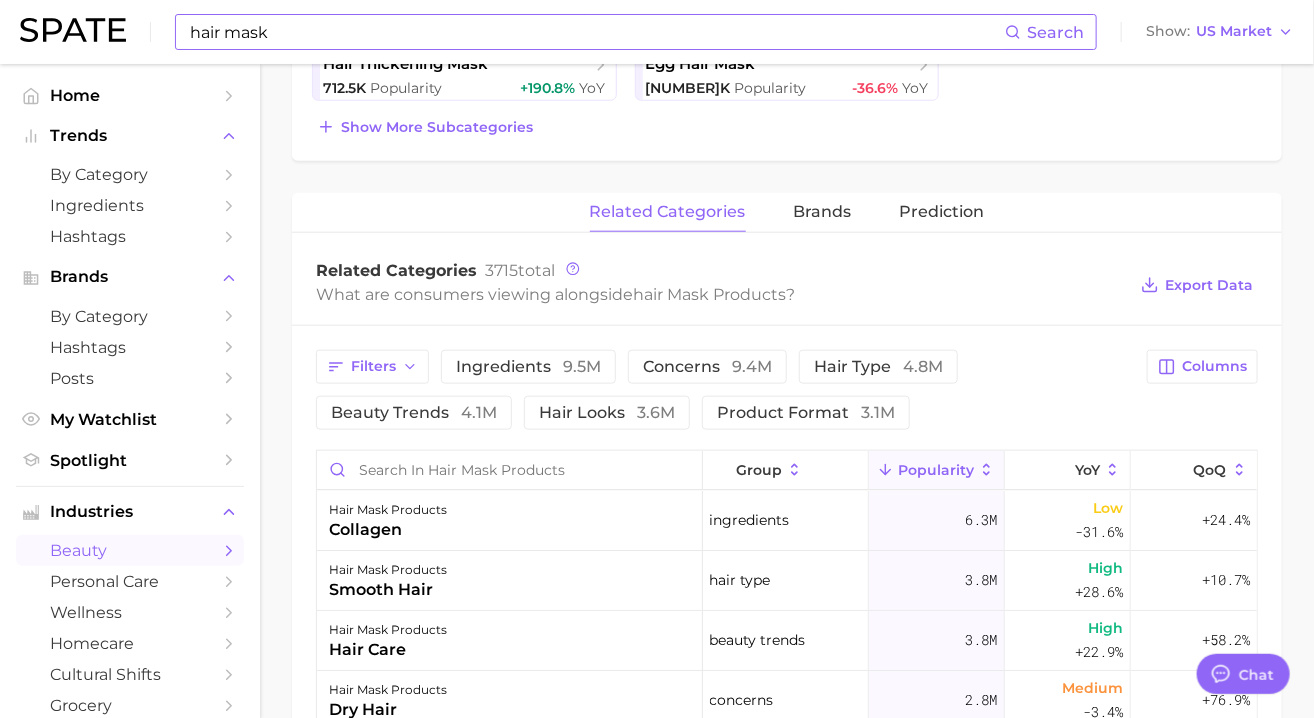 scroll, scrollTop: 648, scrollLeft: 0, axis: vertical 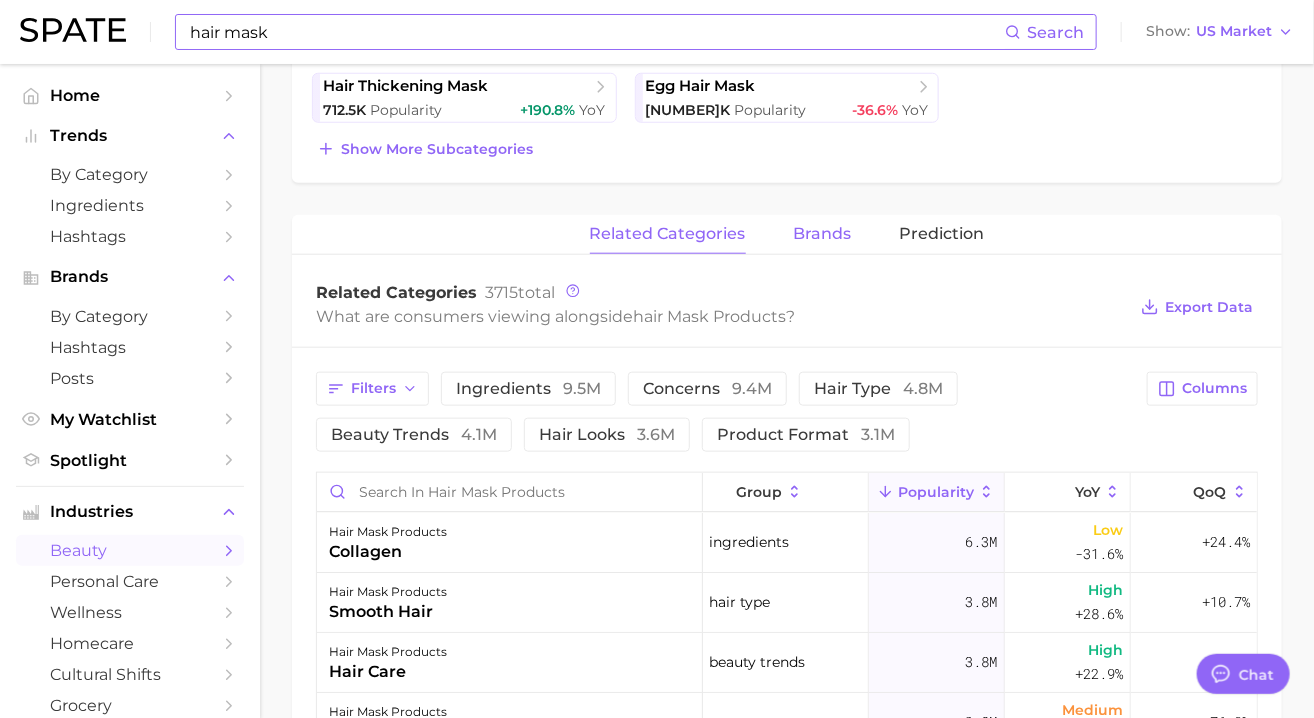 click on "brands" at bounding box center (823, 234) 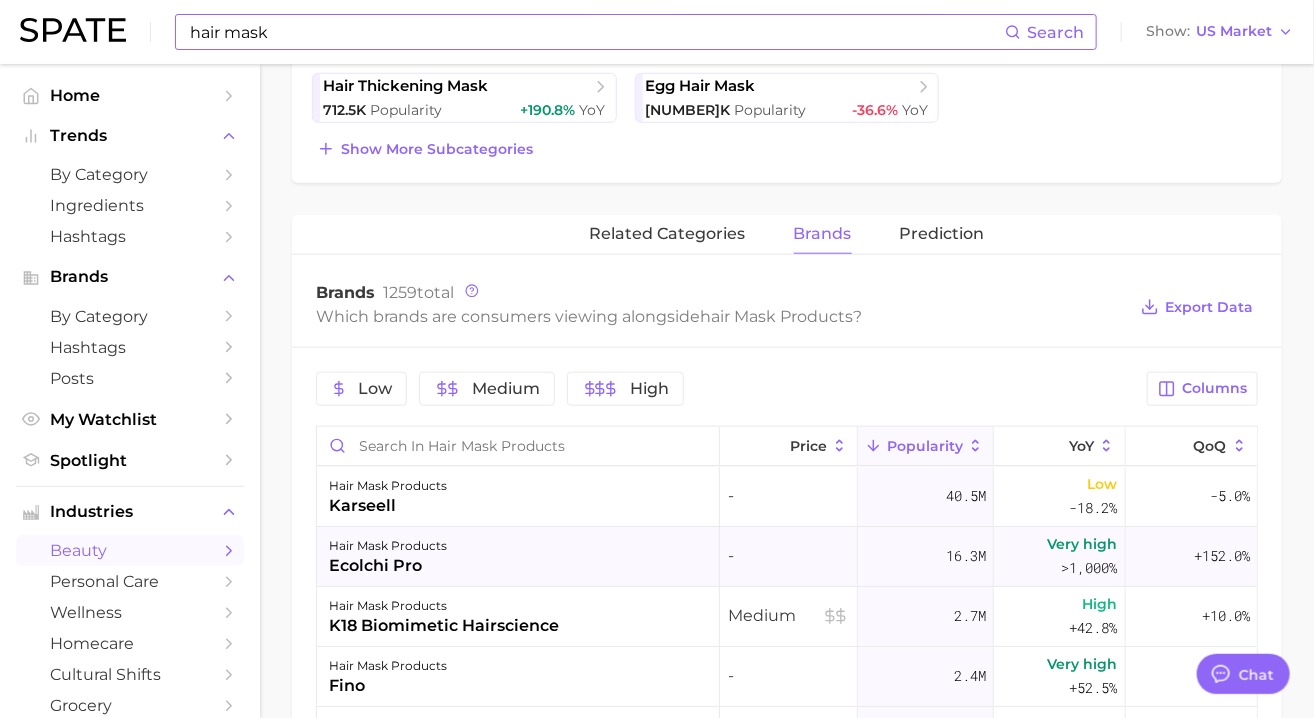 click on "[PRODUCT] [BRAND]" at bounding box center [518, 557] 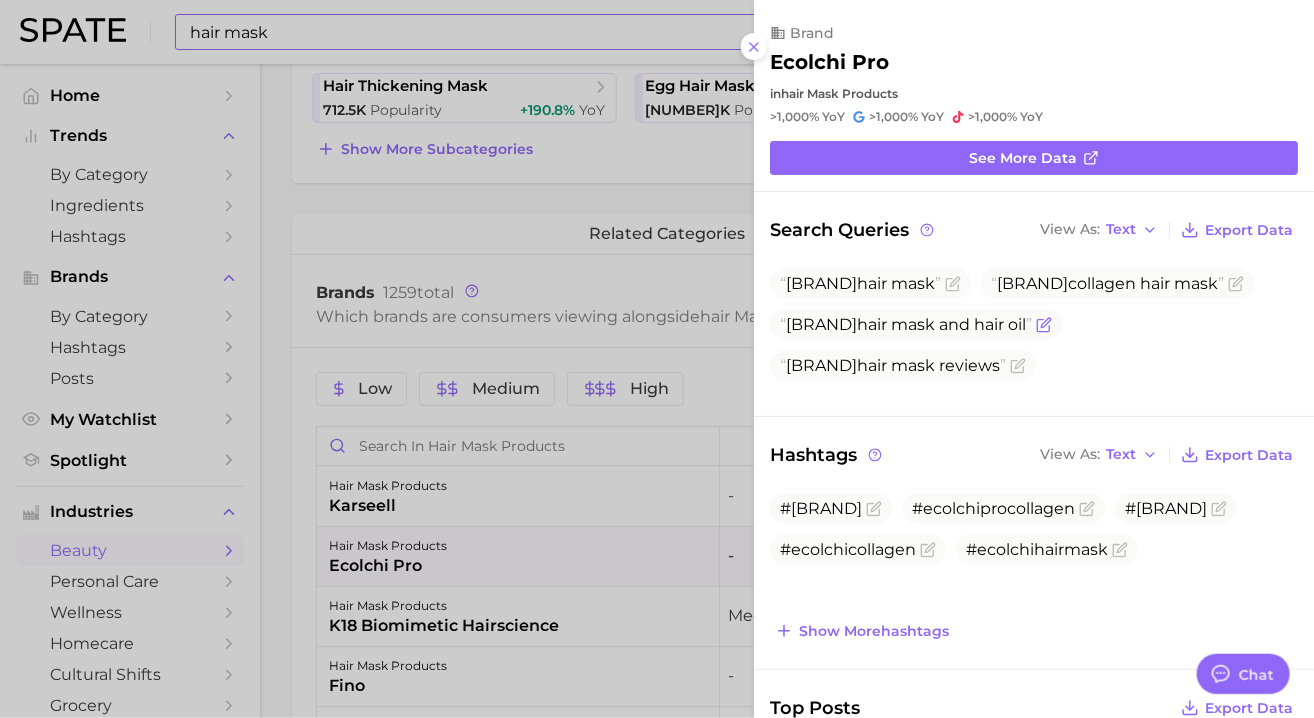 scroll, scrollTop: 0, scrollLeft: 0, axis: both 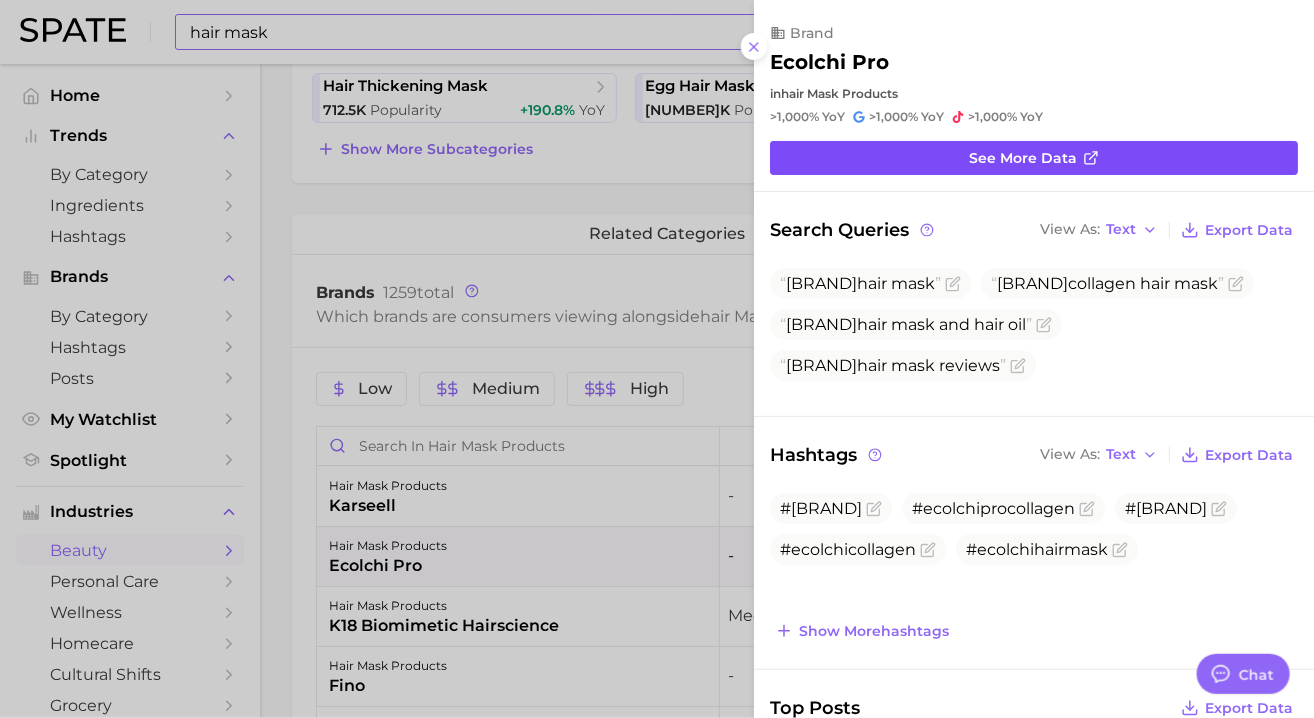 click on "See more data" at bounding box center (1034, 158) 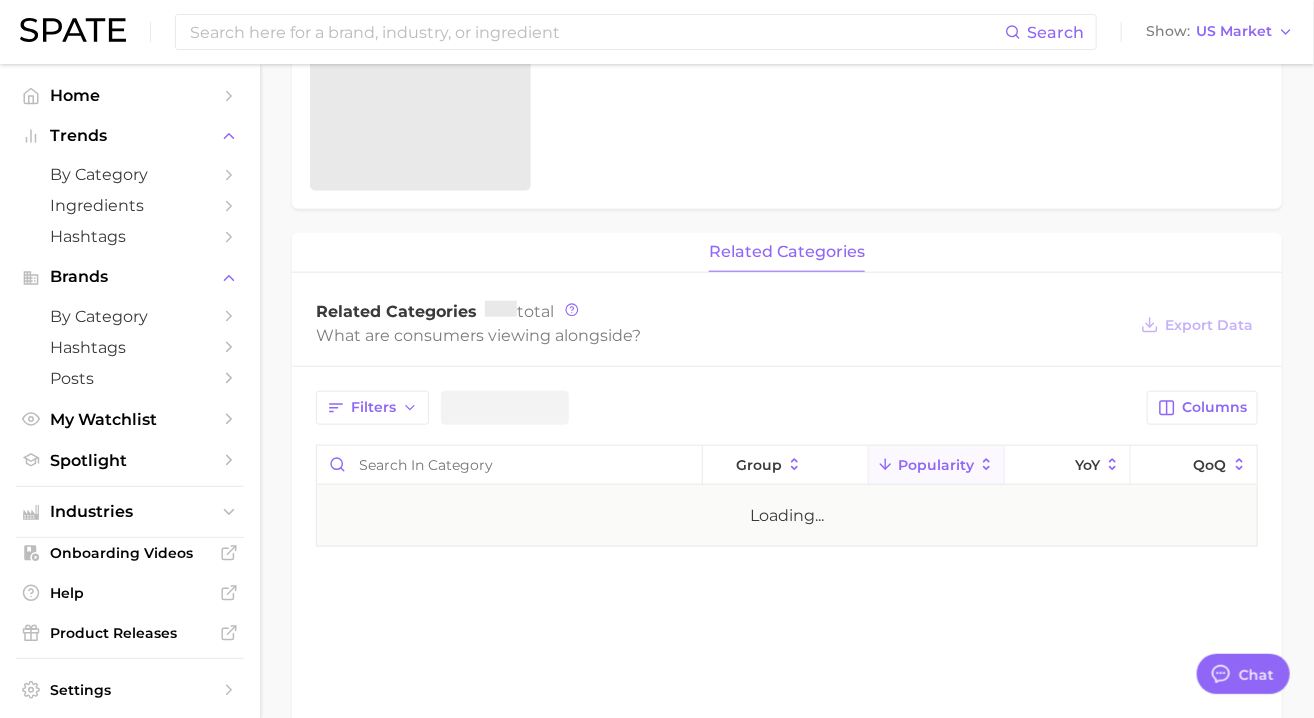 scroll, scrollTop: 0, scrollLeft: 0, axis: both 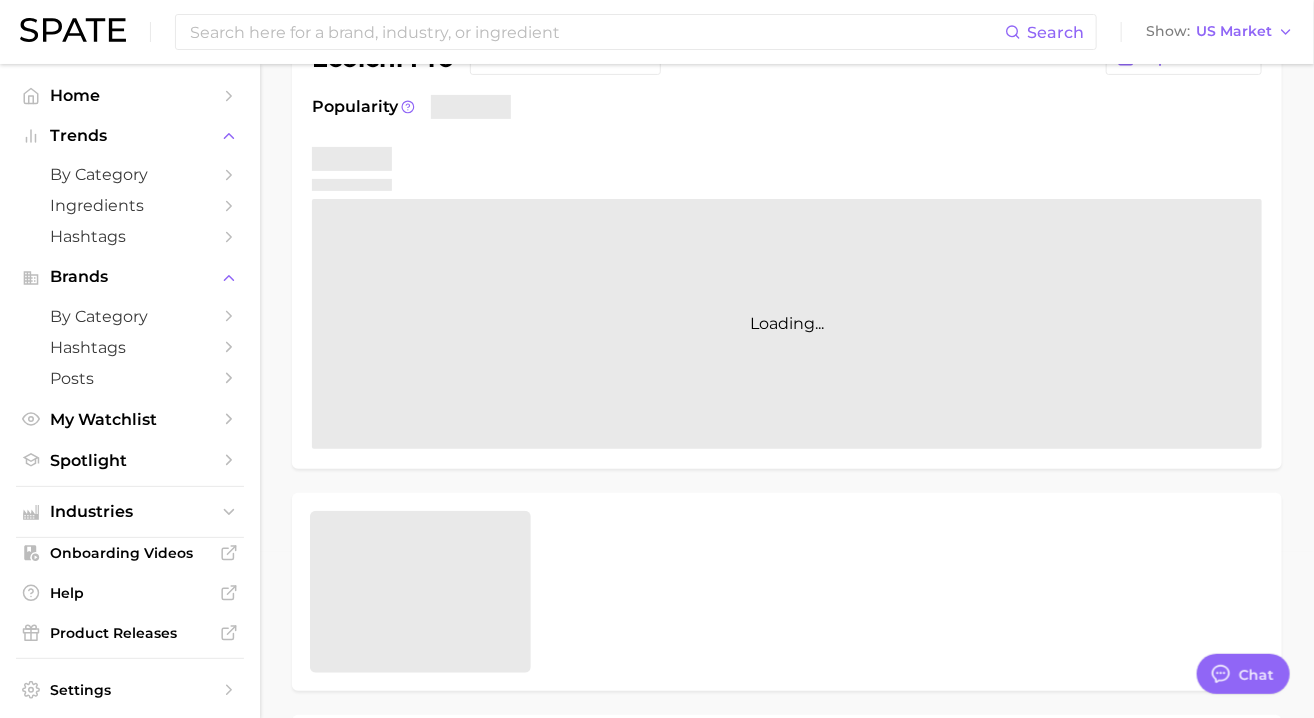 type on "x" 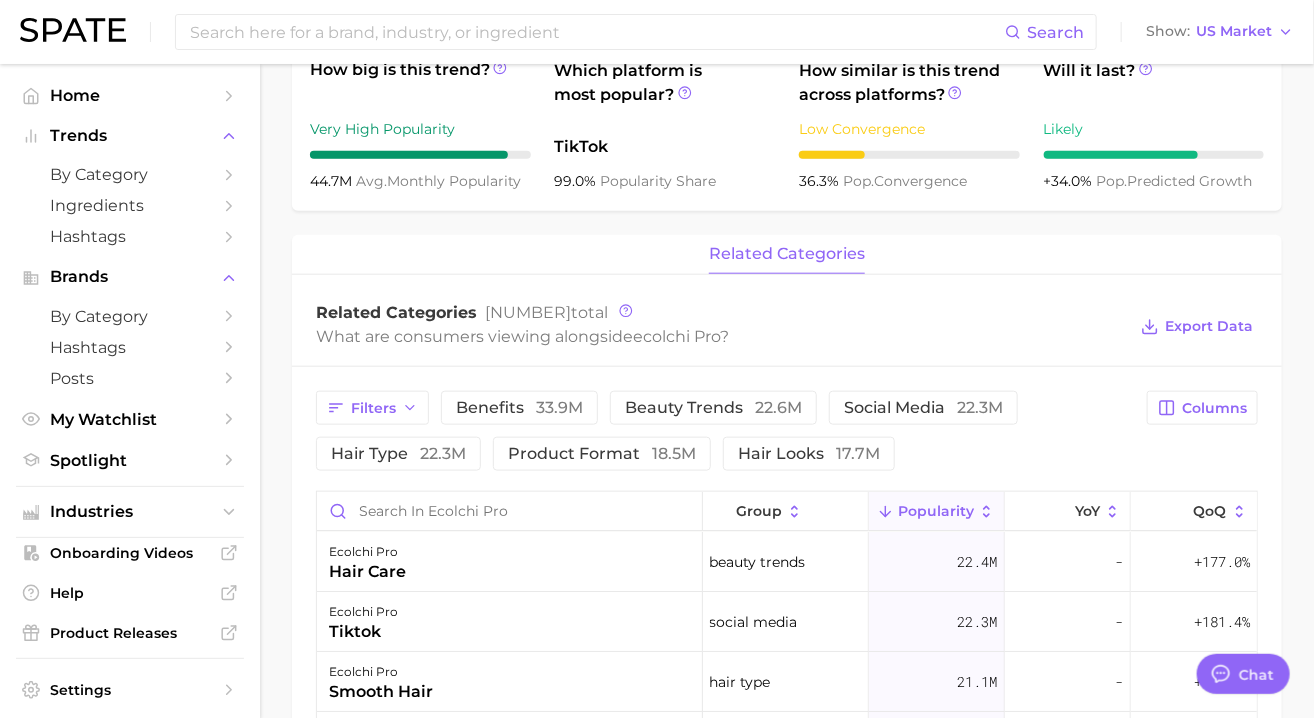 scroll, scrollTop: 645, scrollLeft: 0, axis: vertical 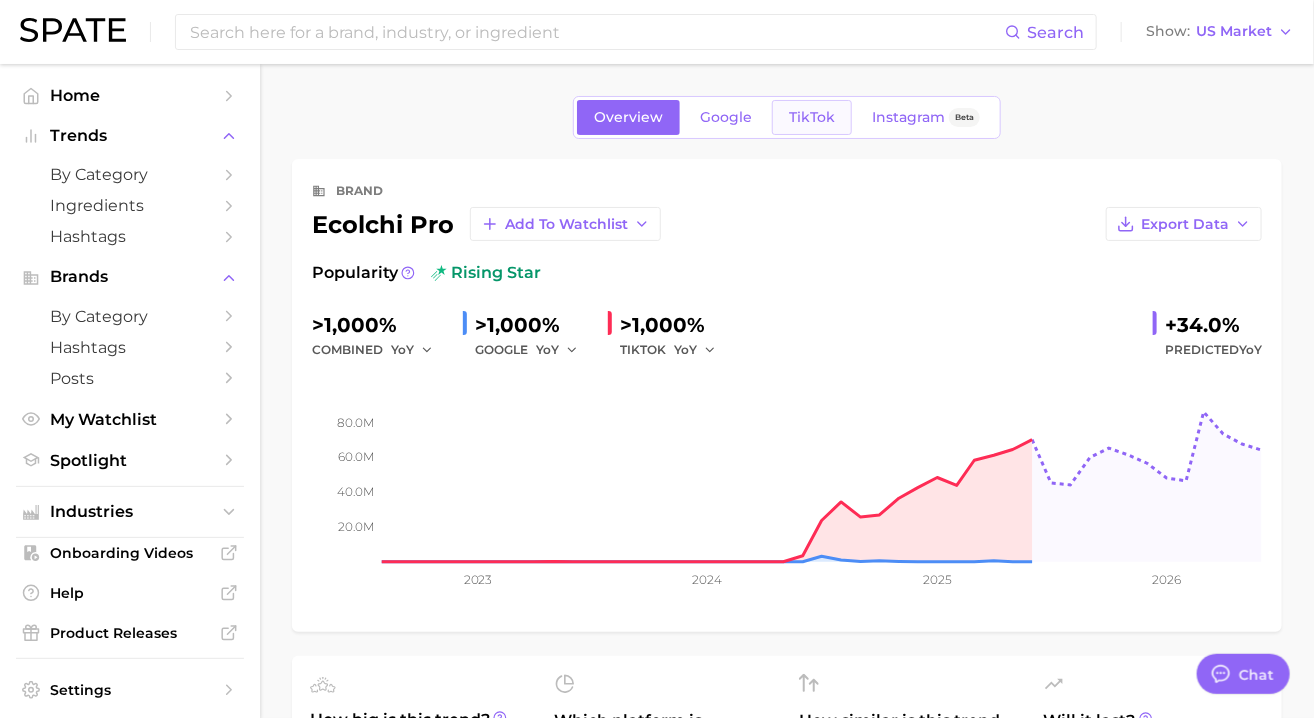 click on "TikTok" at bounding box center [812, 117] 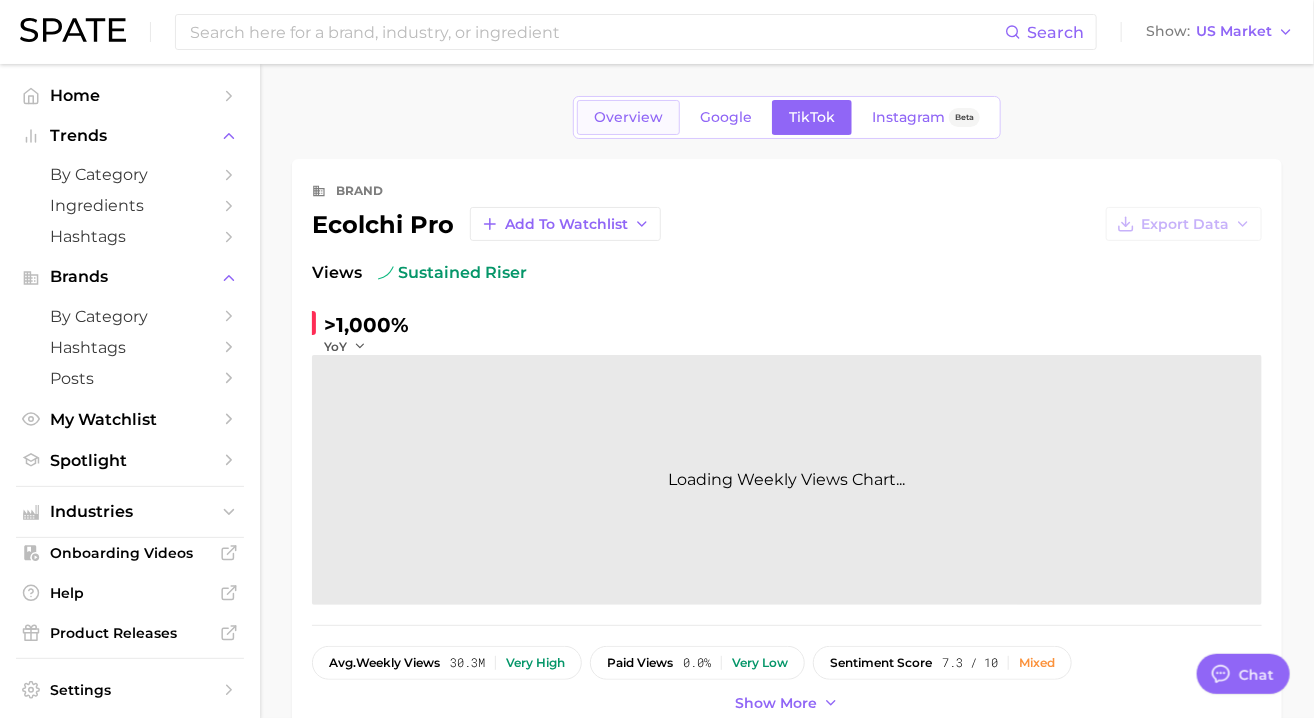scroll, scrollTop: 0, scrollLeft: 0, axis: both 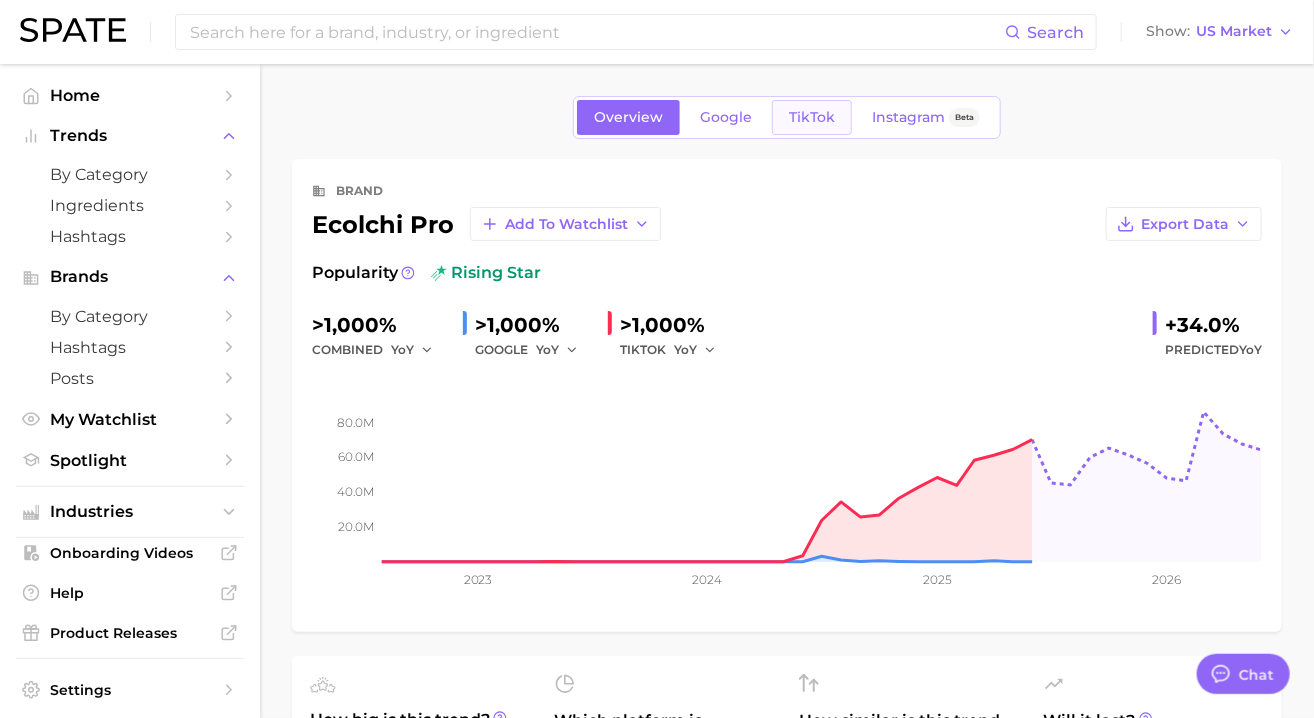 click on "TikTok" at bounding box center [812, 117] 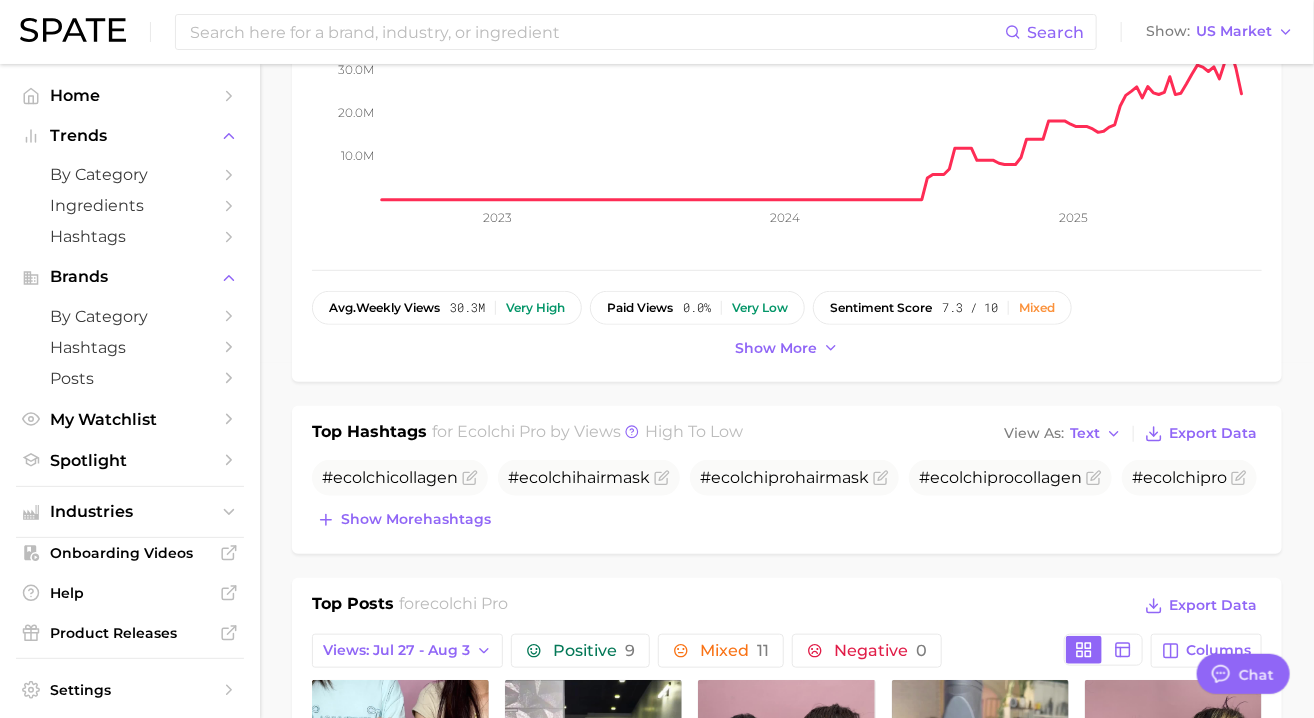 scroll, scrollTop: 352, scrollLeft: 0, axis: vertical 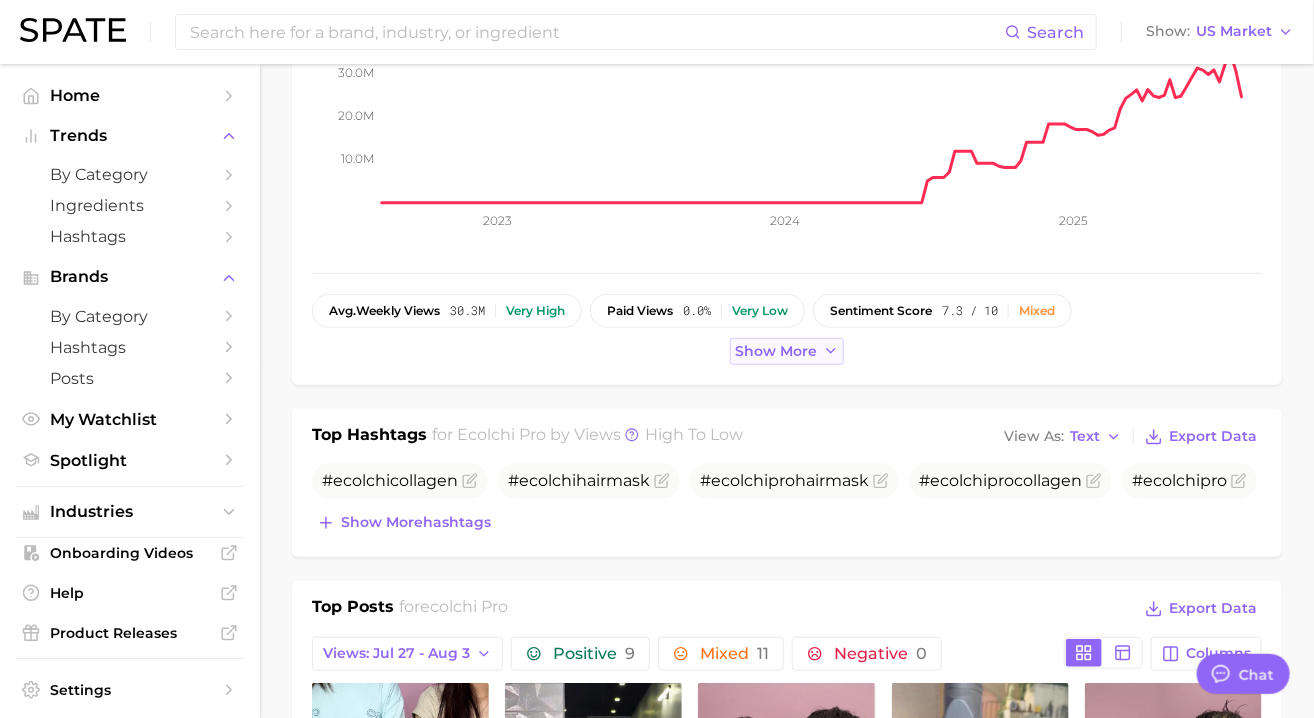 click on "Show more" at bounding box center (776, 351) 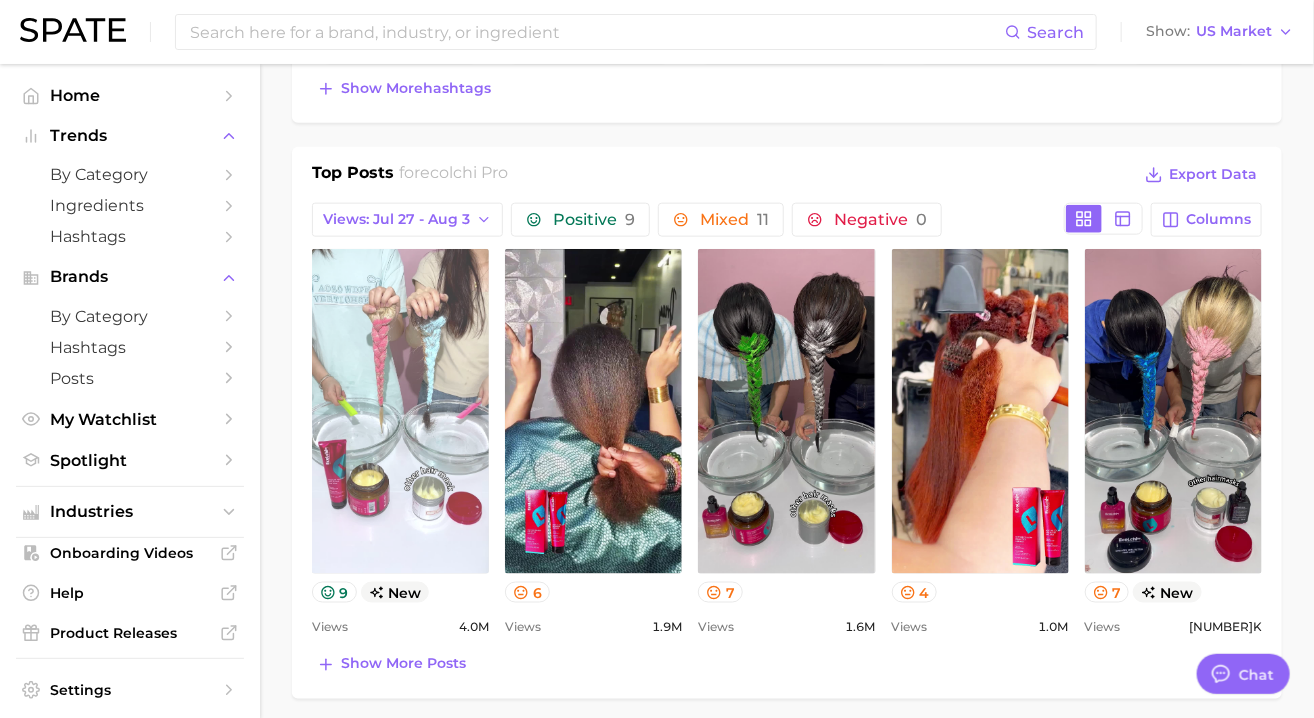 scroll, scrollTop: 824, scrollLeft: 0, axis: vertical 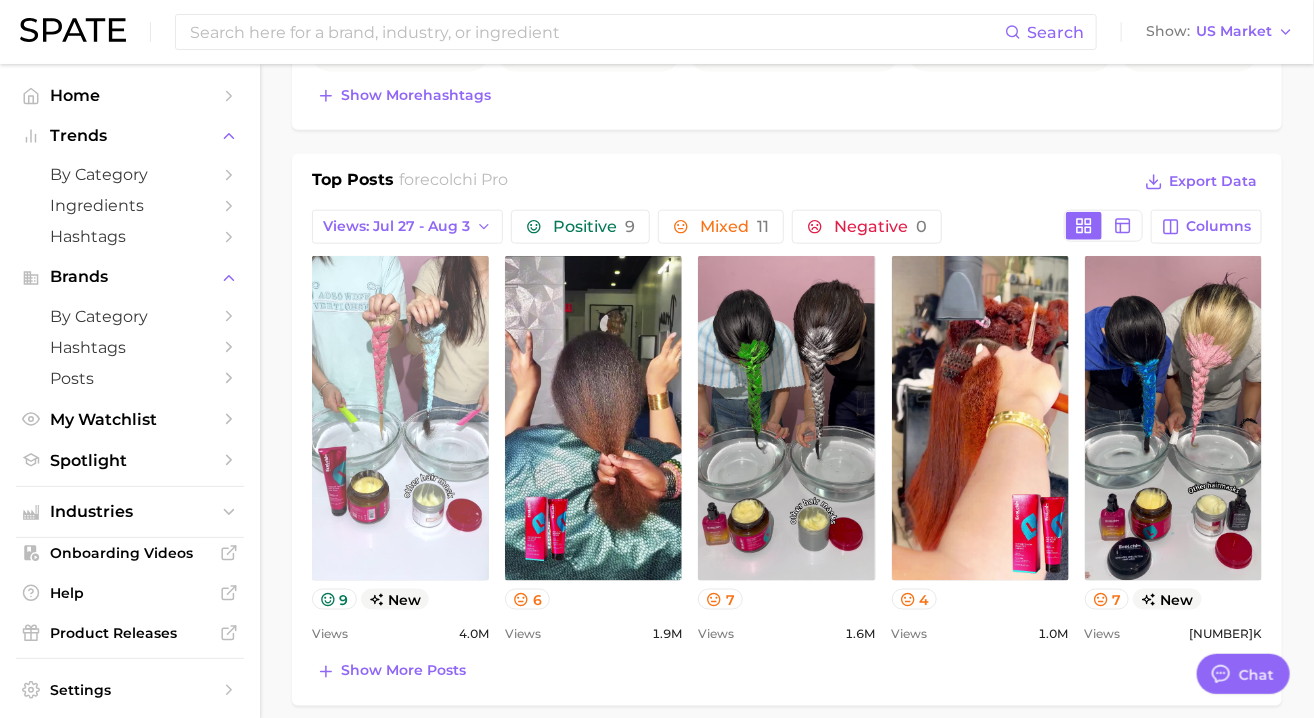 click on "view post on TikTok" at bounding box center (400, 418) 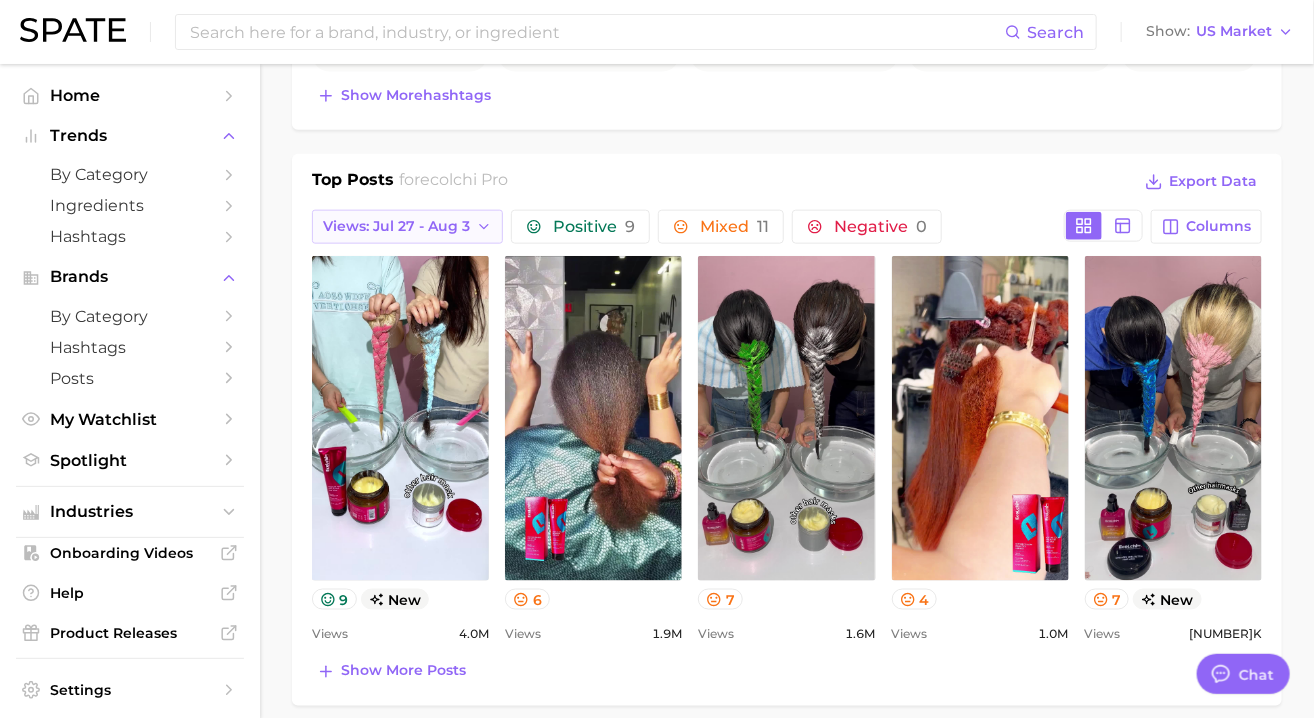 click on "Views: Jul 27 - Aug 3" at bounding box center (407, 227) 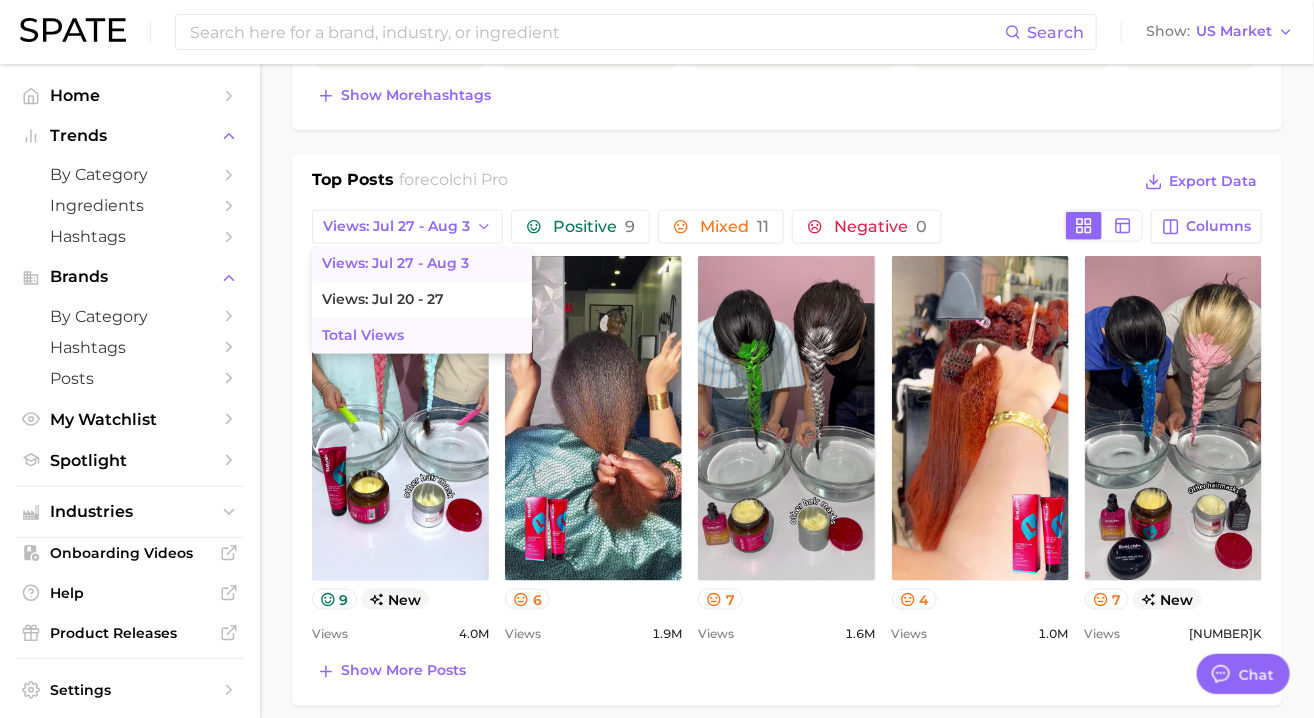 click on "Total Views" at bounding box center [422, 336] 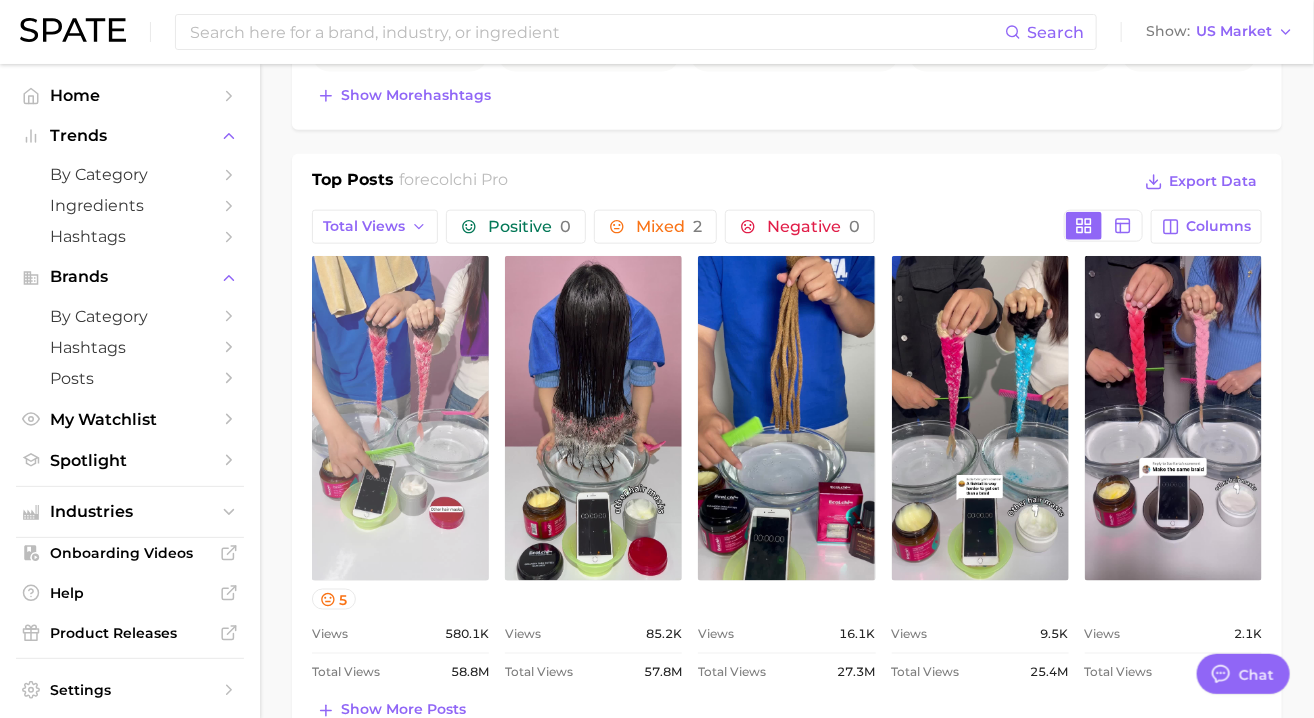 scroll, scrollTop: 0, scrollLeft: 0, axis: both 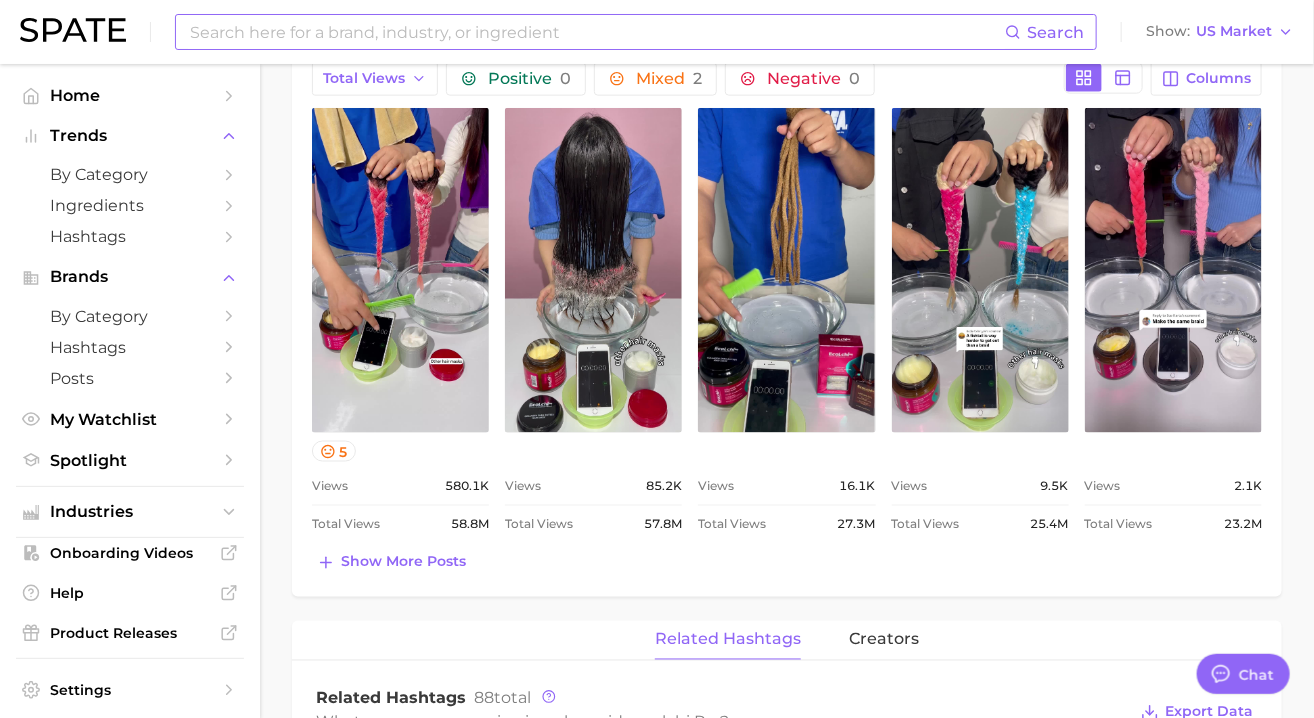 click at bounding box center [596, 32] 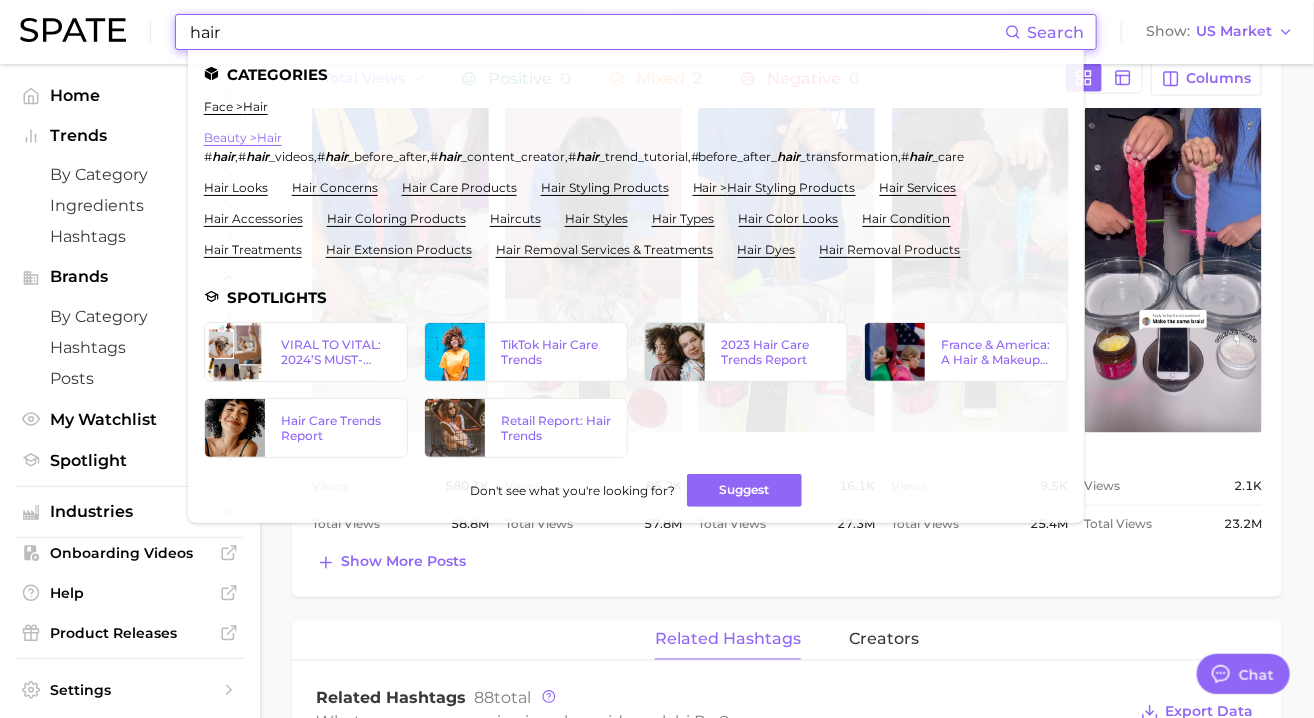 type on "hair" 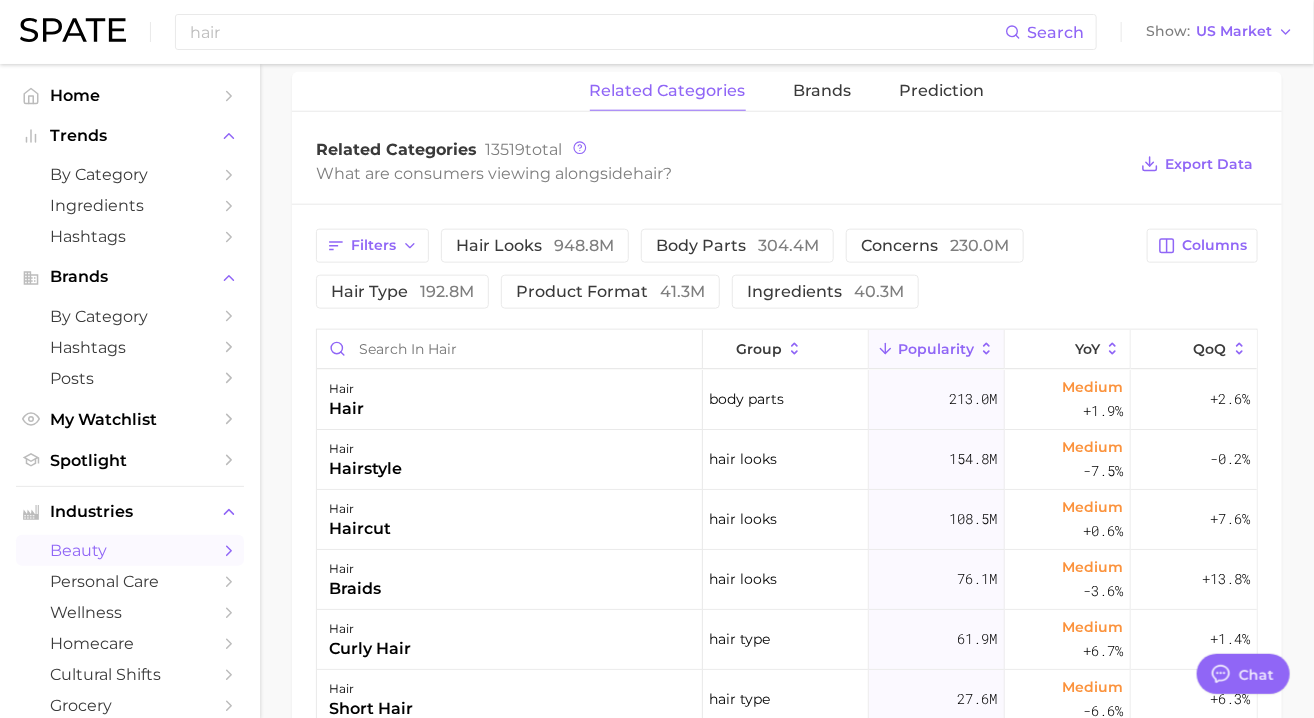 scroll, scrollTop: 762, scrollLeft: 0, axis: vertical 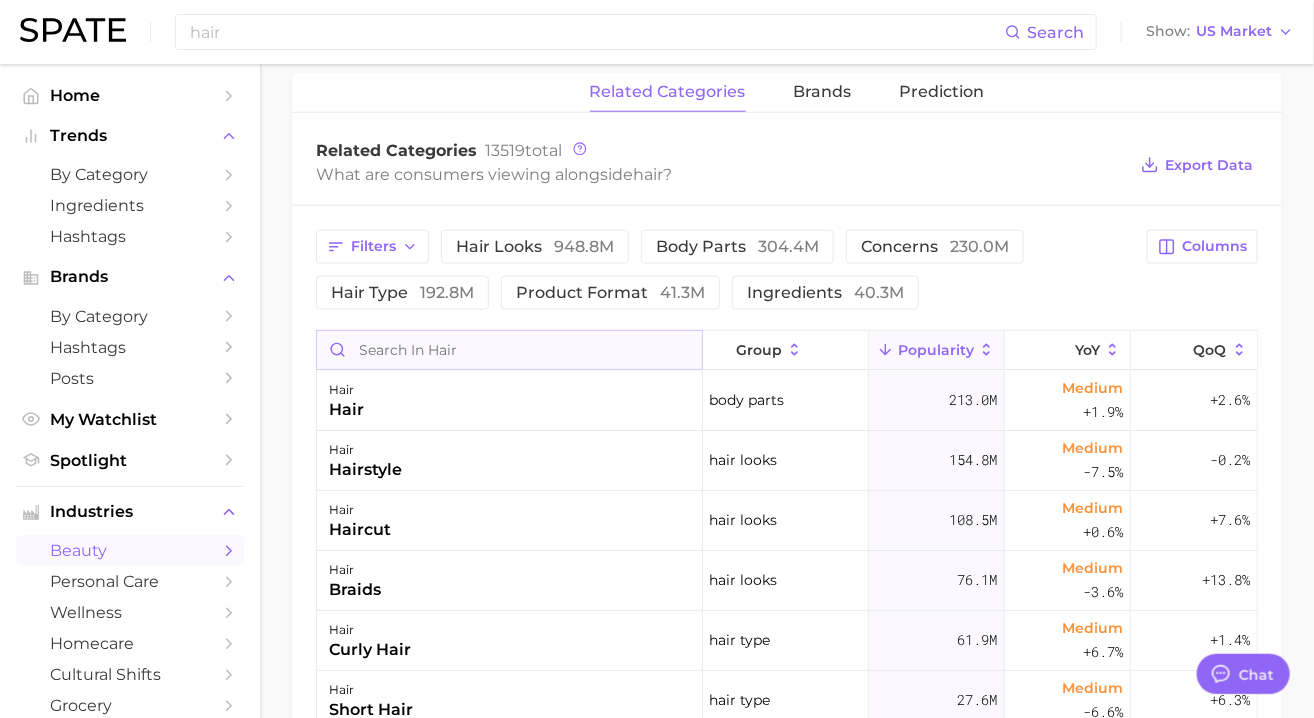 click at bounding box center [509, 350] 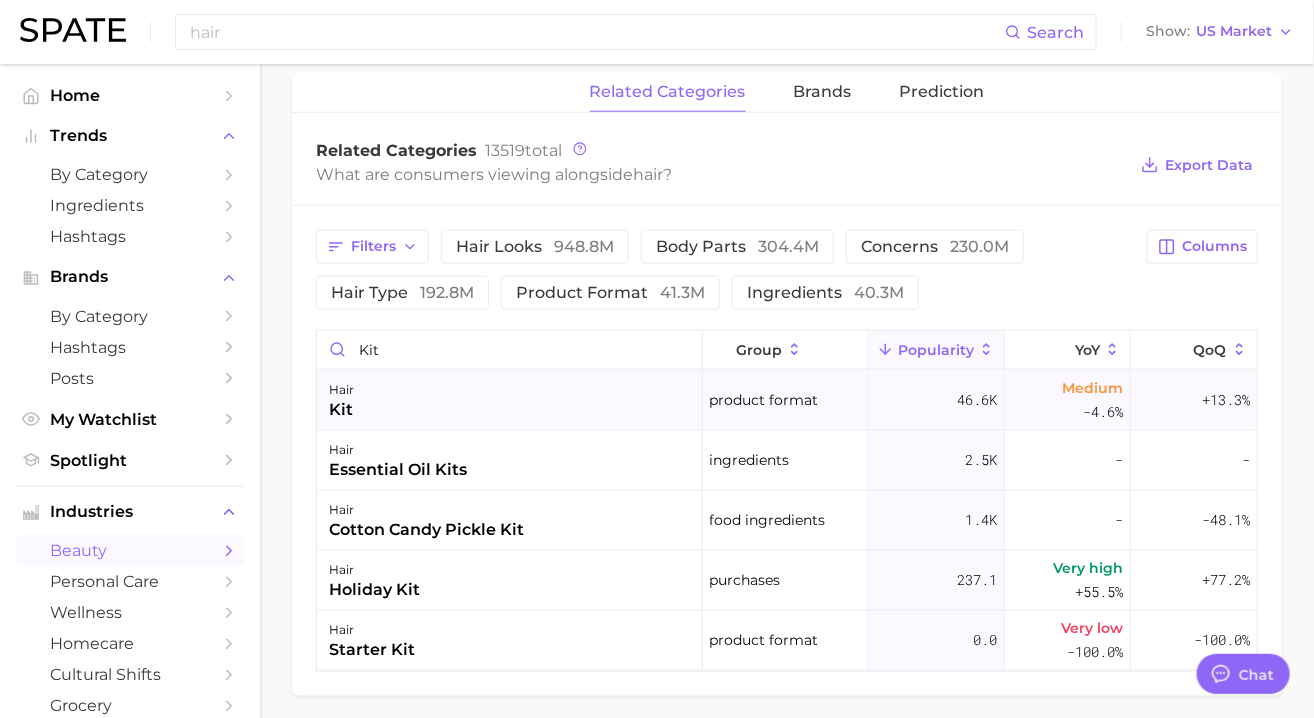 click on "hair kit" at bounding box center (510, 401) 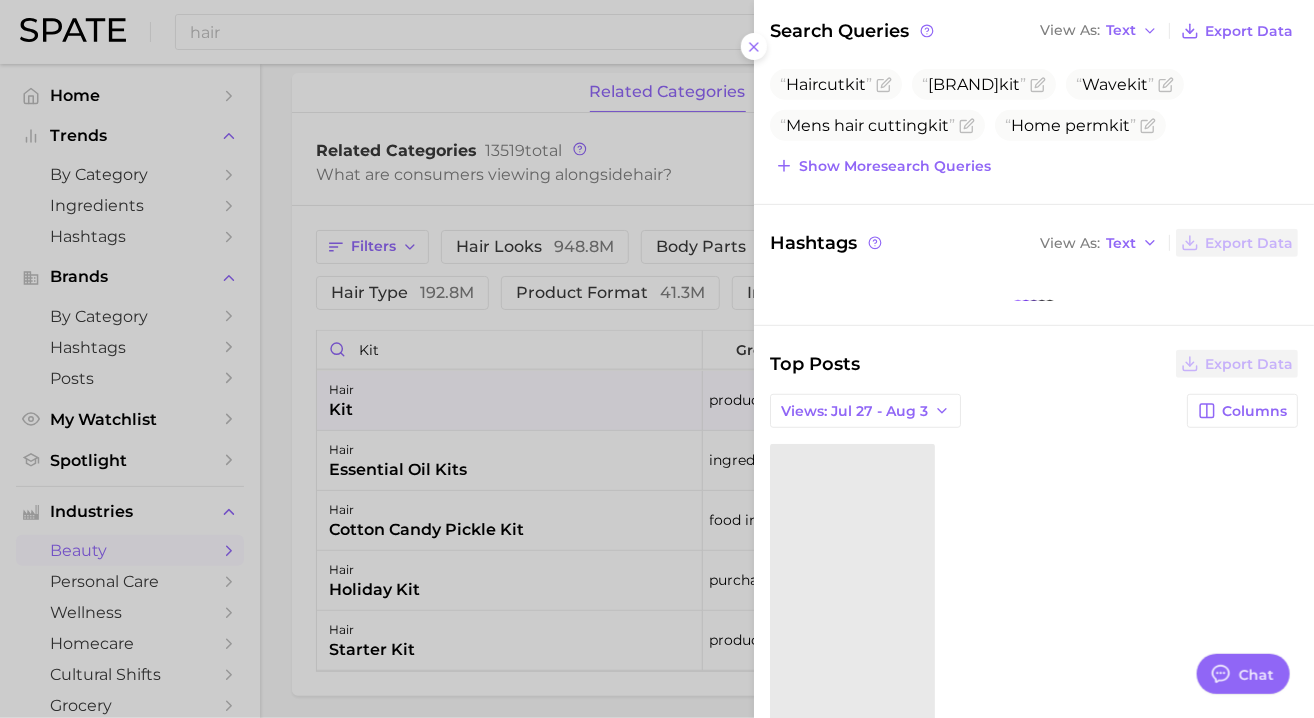 scroll, scrollTop: 290, scrollLeft: 0, axis: vertical 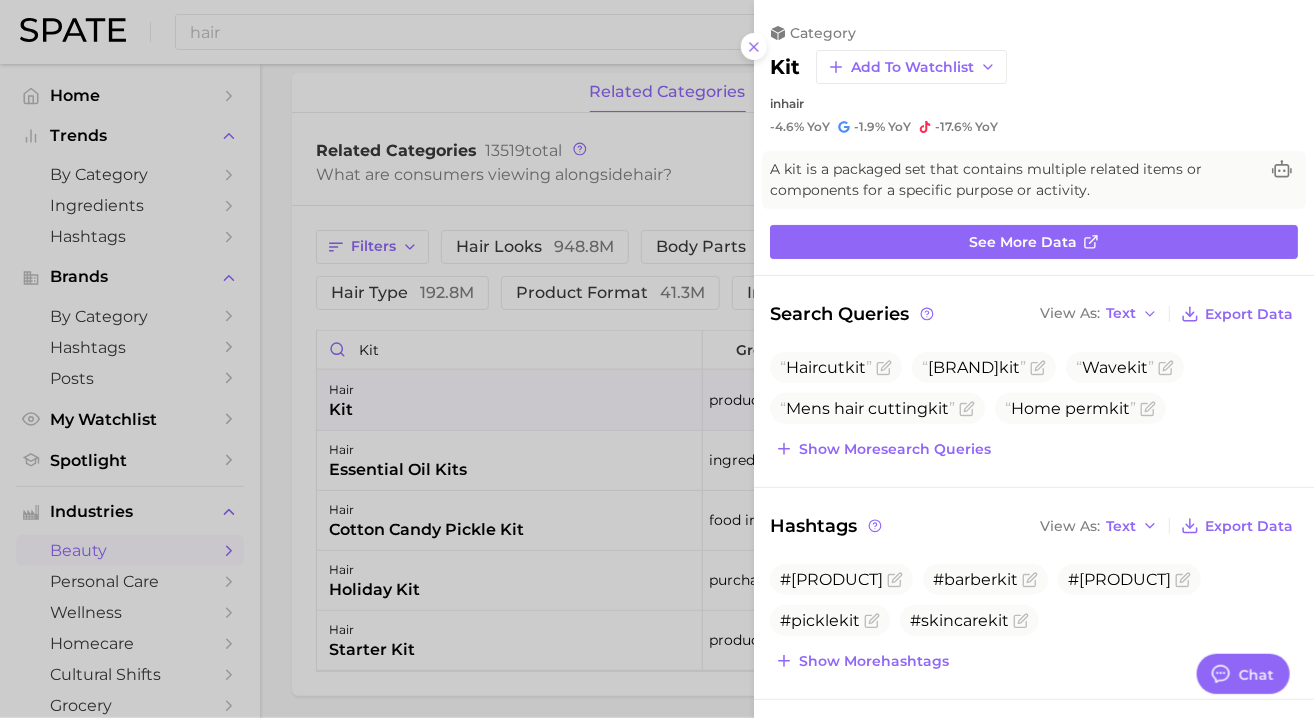 click at bounding box center (657, 359) 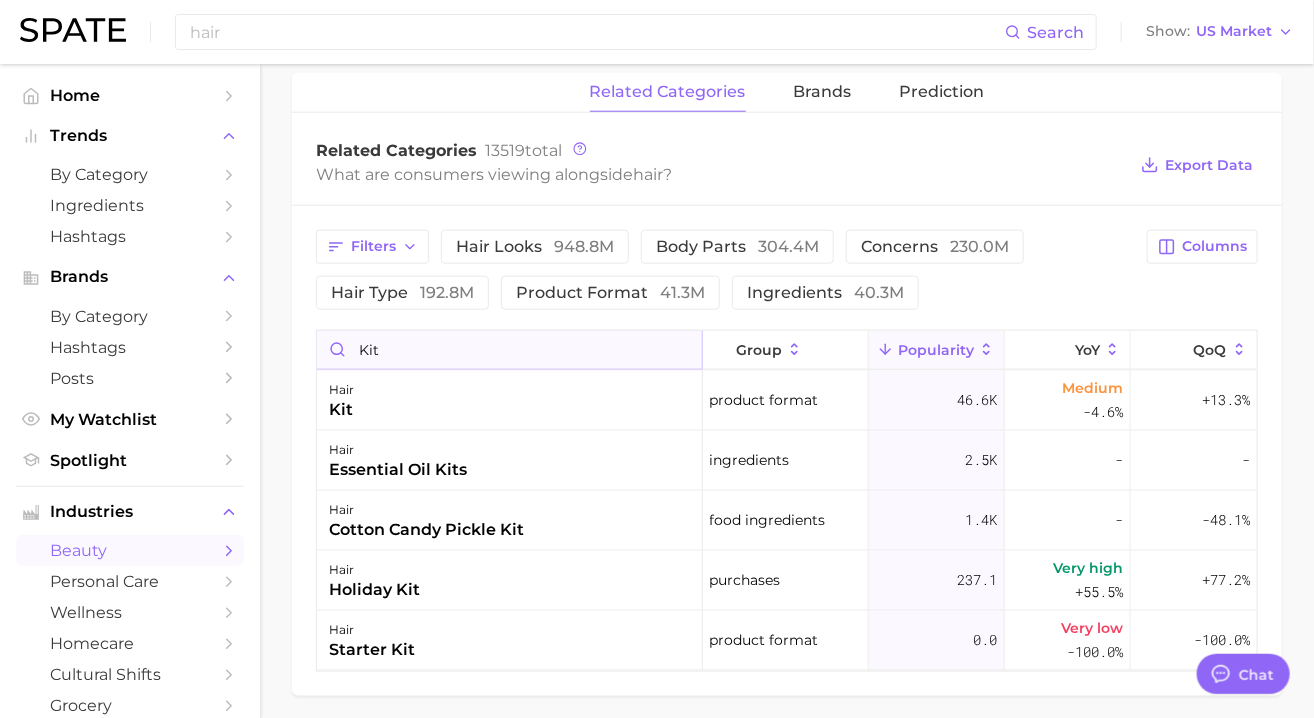 drag, startPoint x: 588, startPoint y: 351, endPoint x: 433, endPoint y: 351, distance: 155 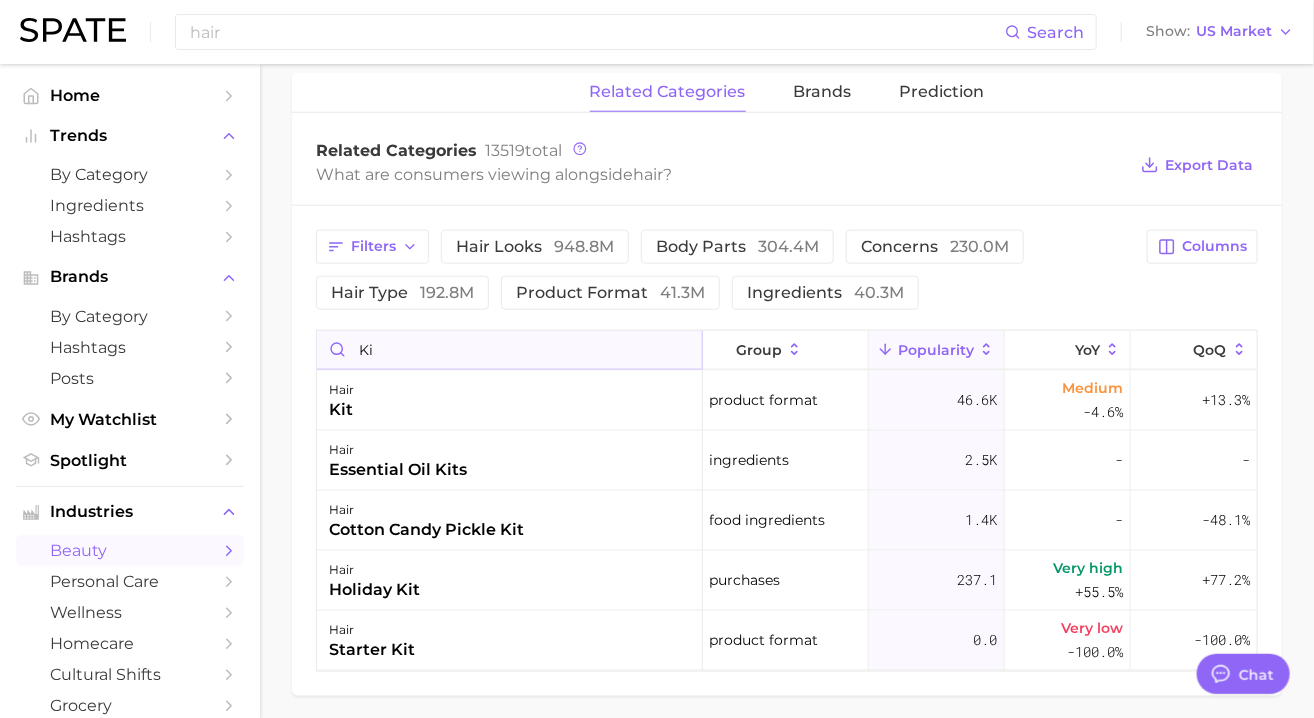 type on "k" 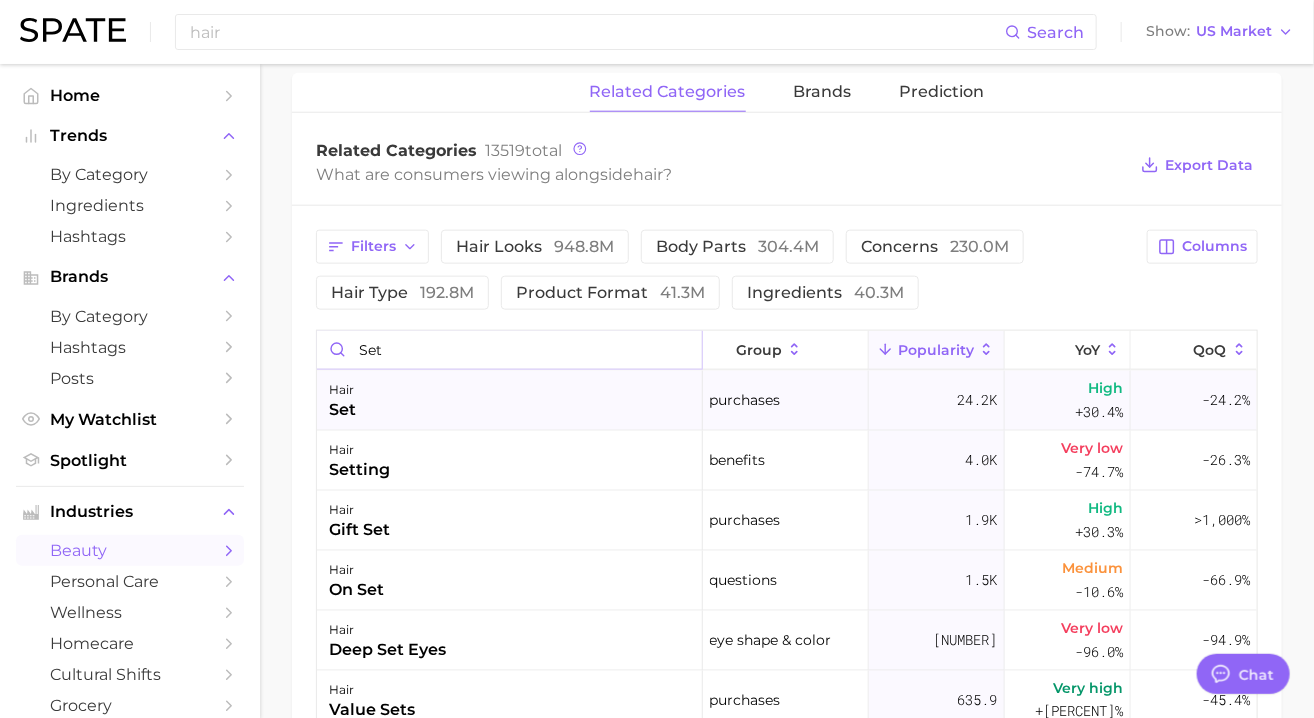 type on "set" 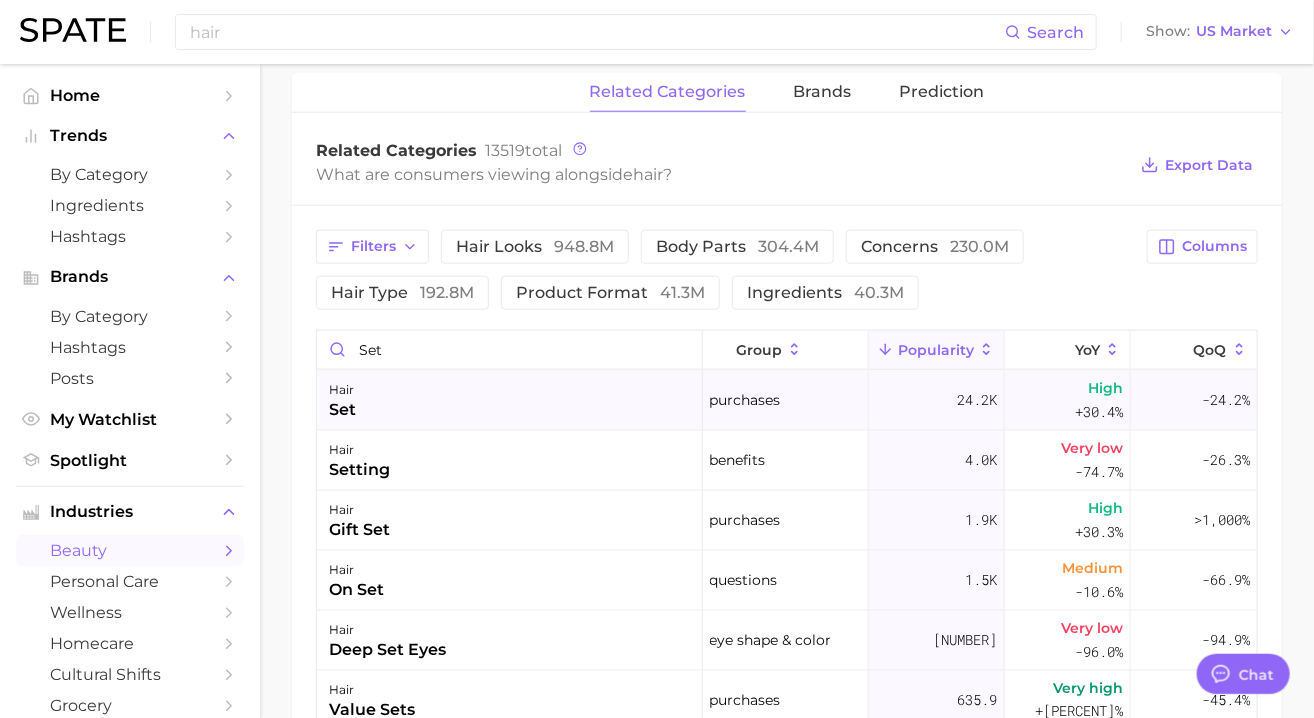 click on "hair set" at bounding box center [510, 401] 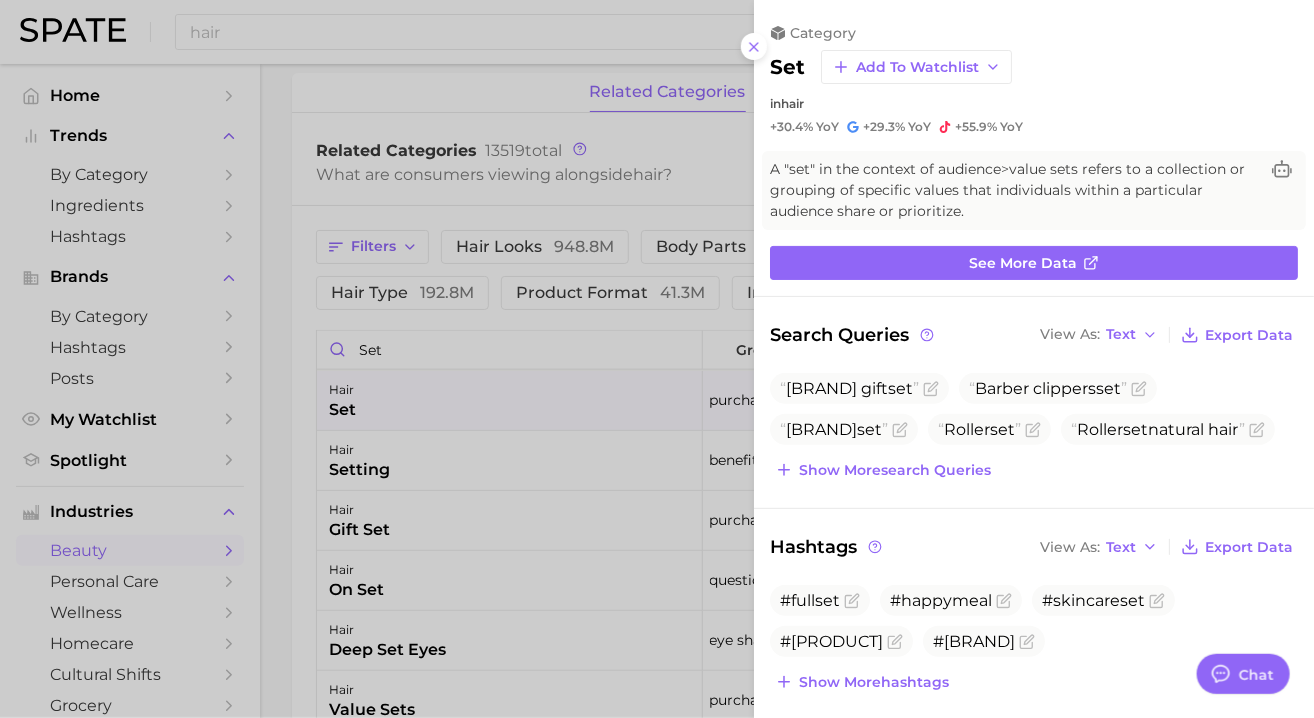 click at bounding box center [657, 359] 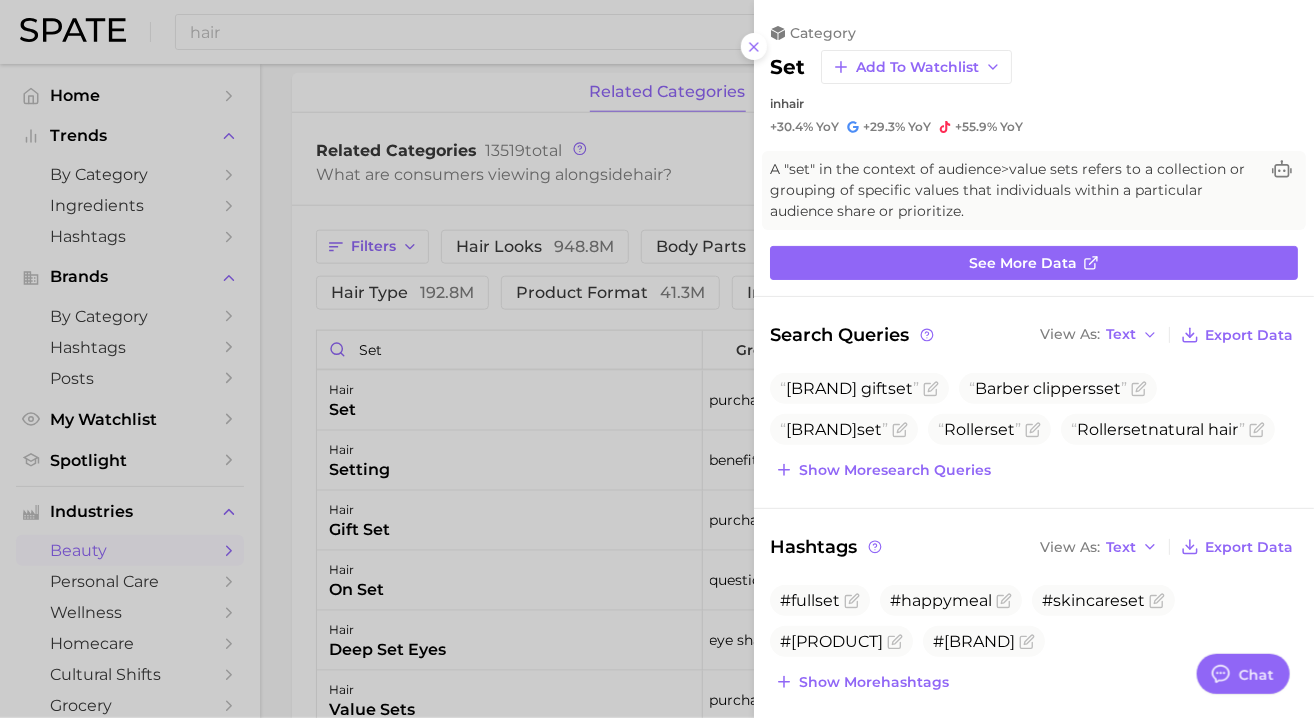 scroll, scrollTop: 0, scrollLeft: 0, axis: both 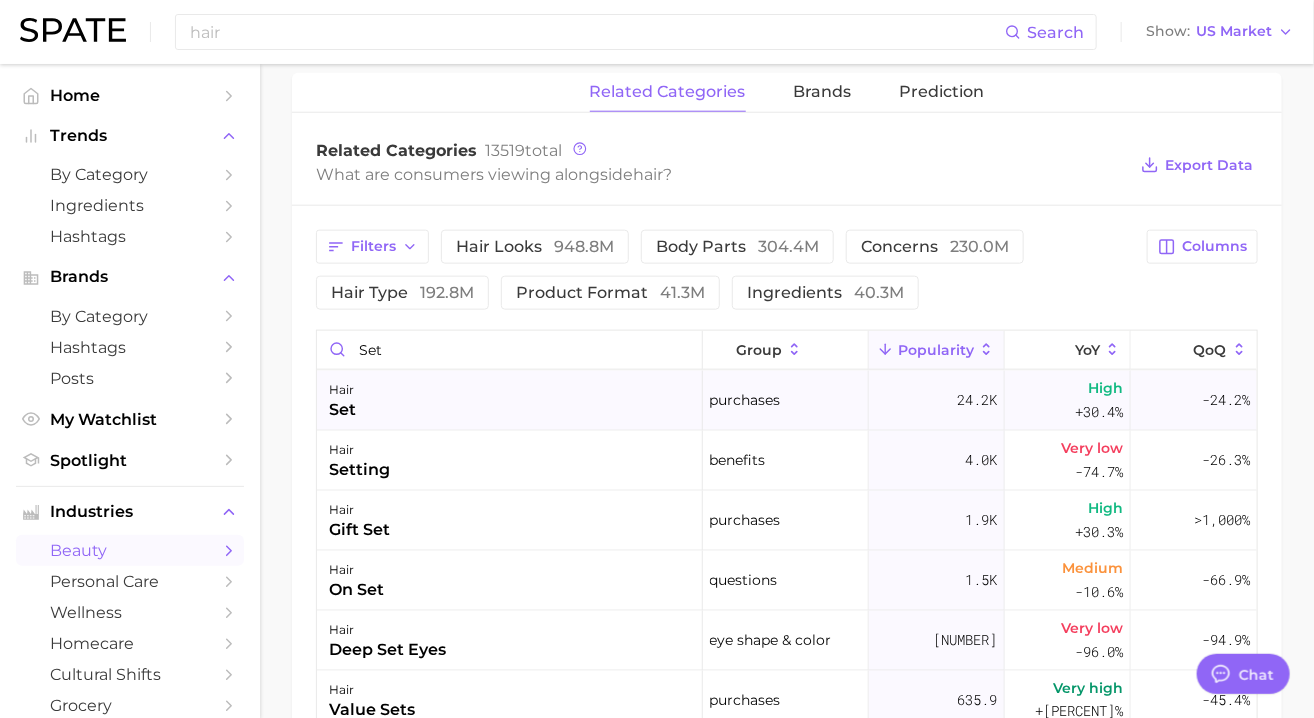 click on "hair set" at bounding box center (510, 401) 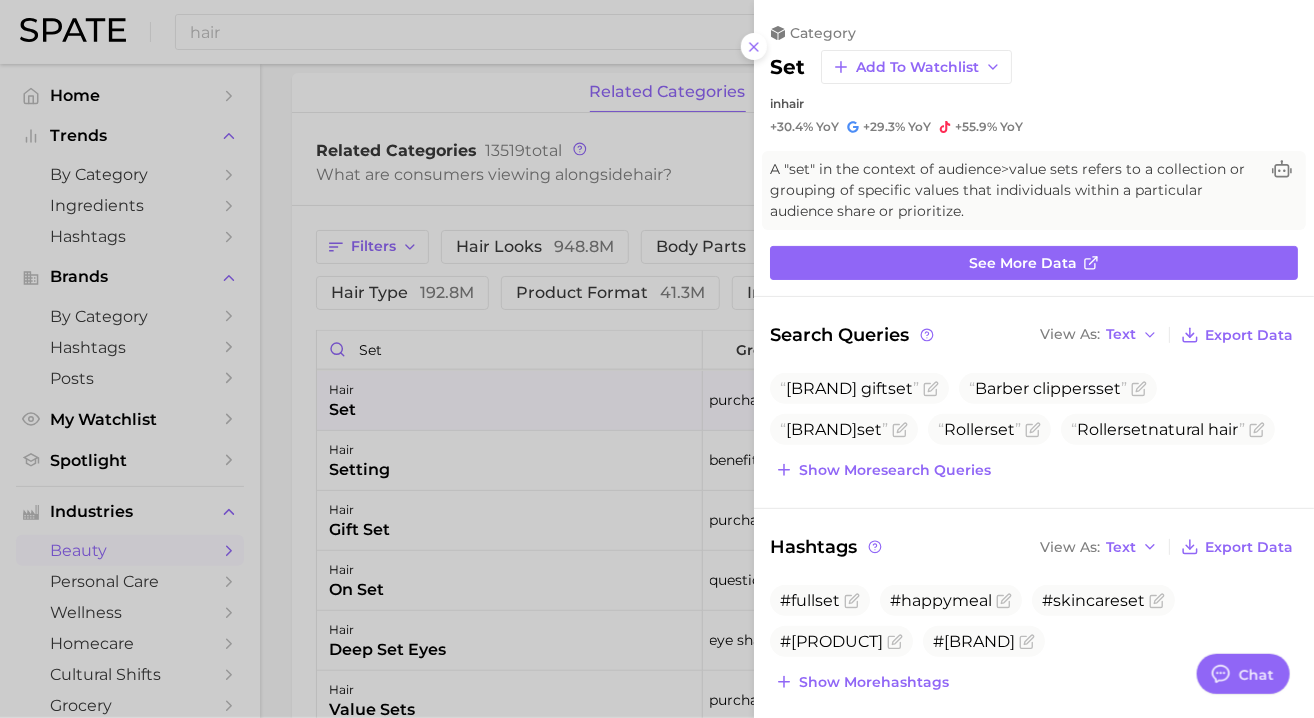 scroll, scrollTop: 0, scrollLeft: 0, axis: both 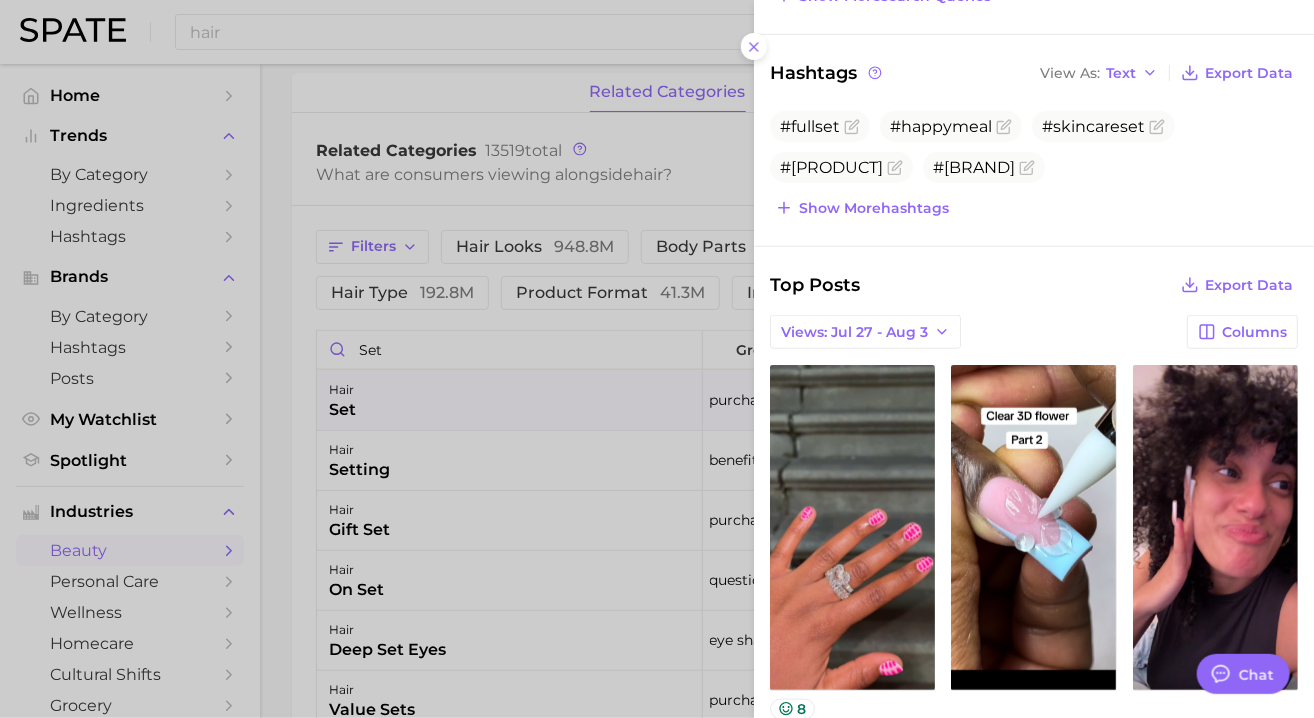 click at bounding box center (657, 359) 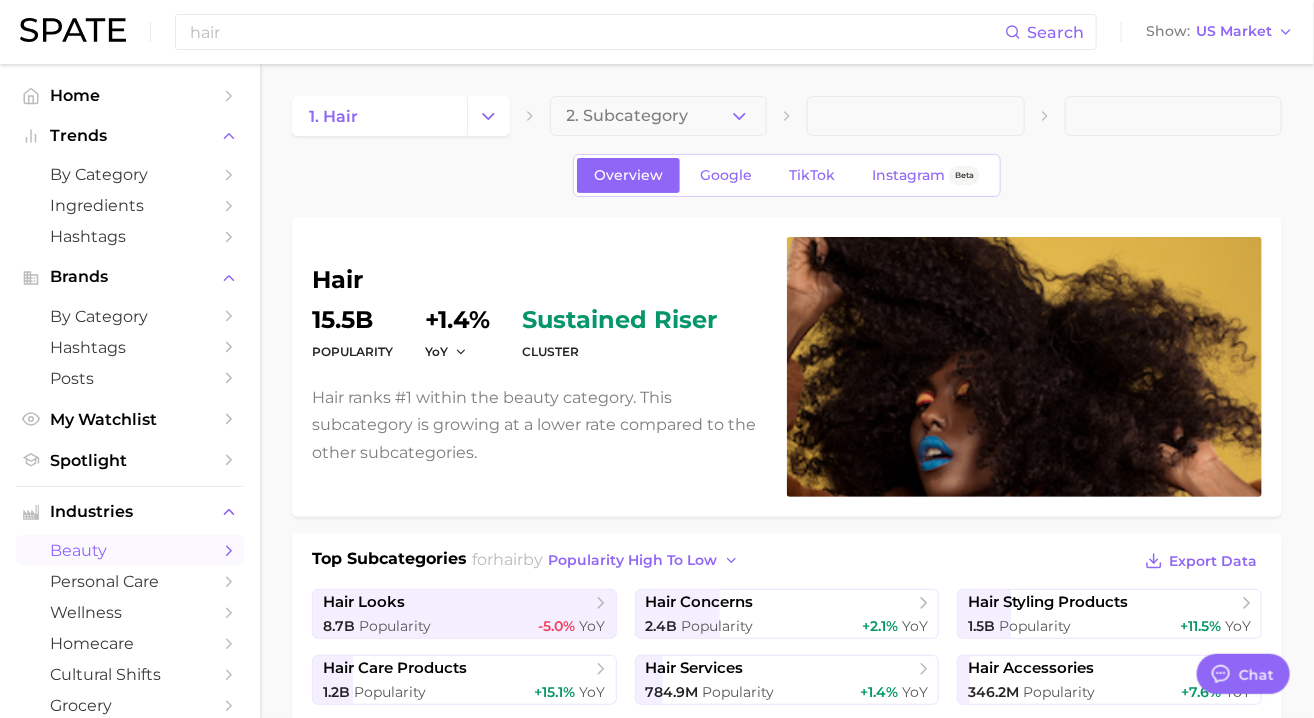 scroll, scrollTop: 6, scrollLeft: 0, axis: vertical 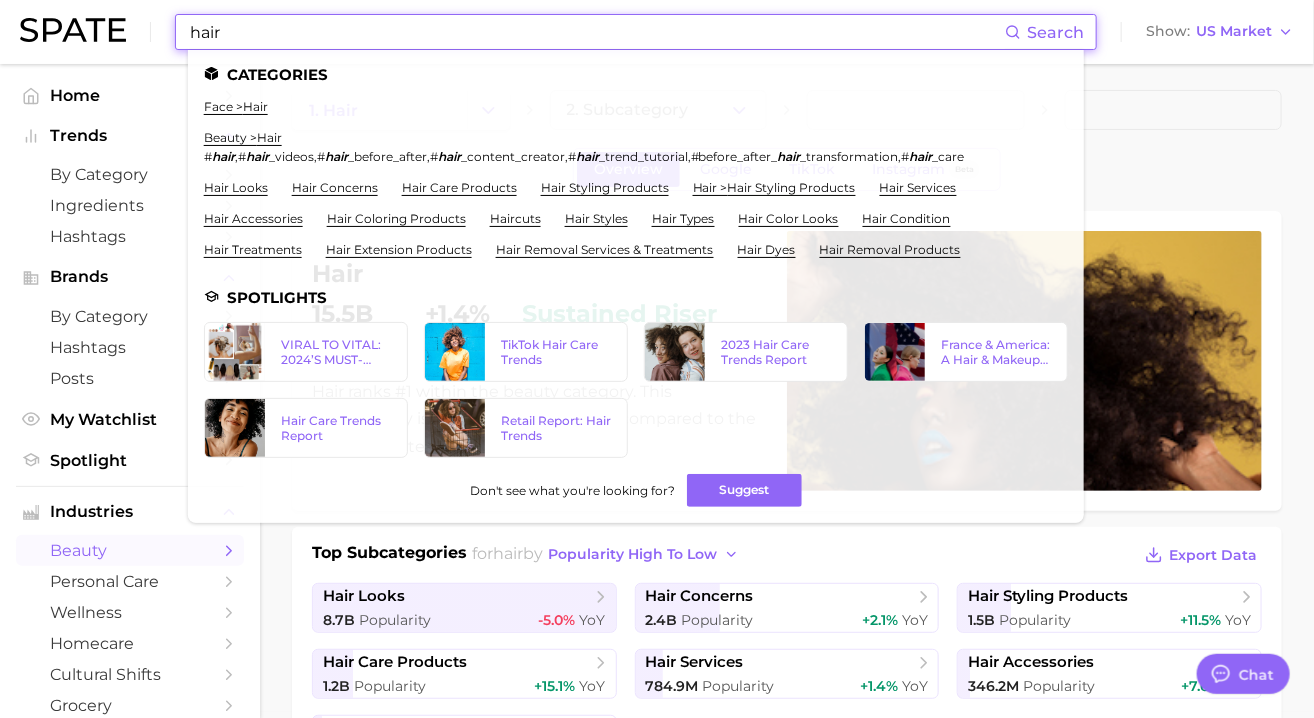 drag, startPoint x: 424, startPoint y: 30, endPoint x: 210, endPoint y: 3, distance: 215.69655 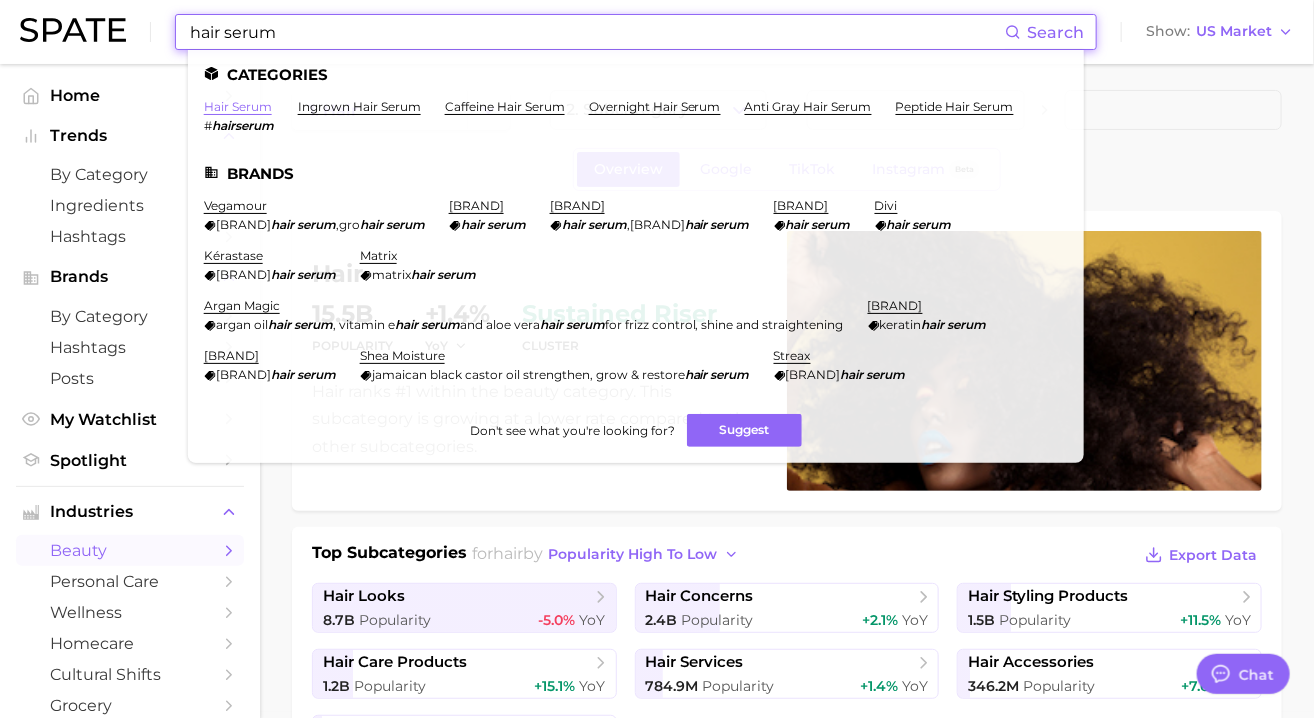 type on "hair serum" 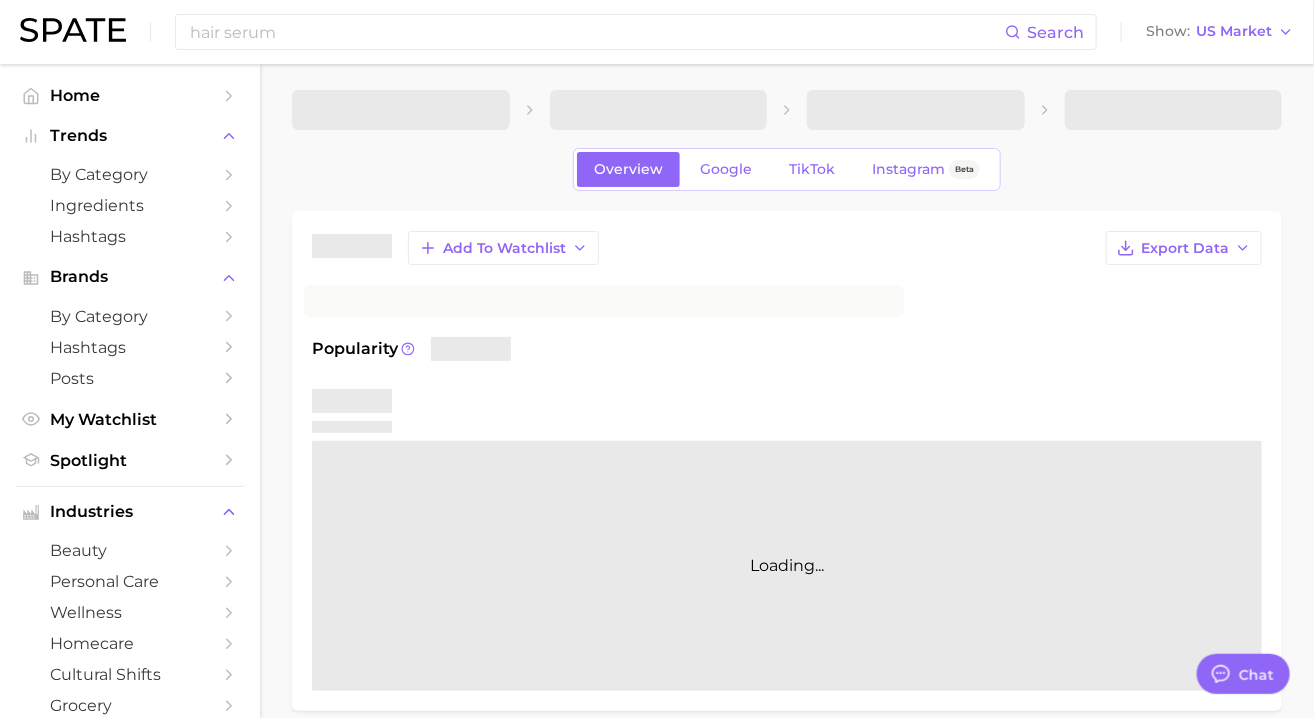 scroll, scrollTop: 0, scrollLeft: 0, axis: both 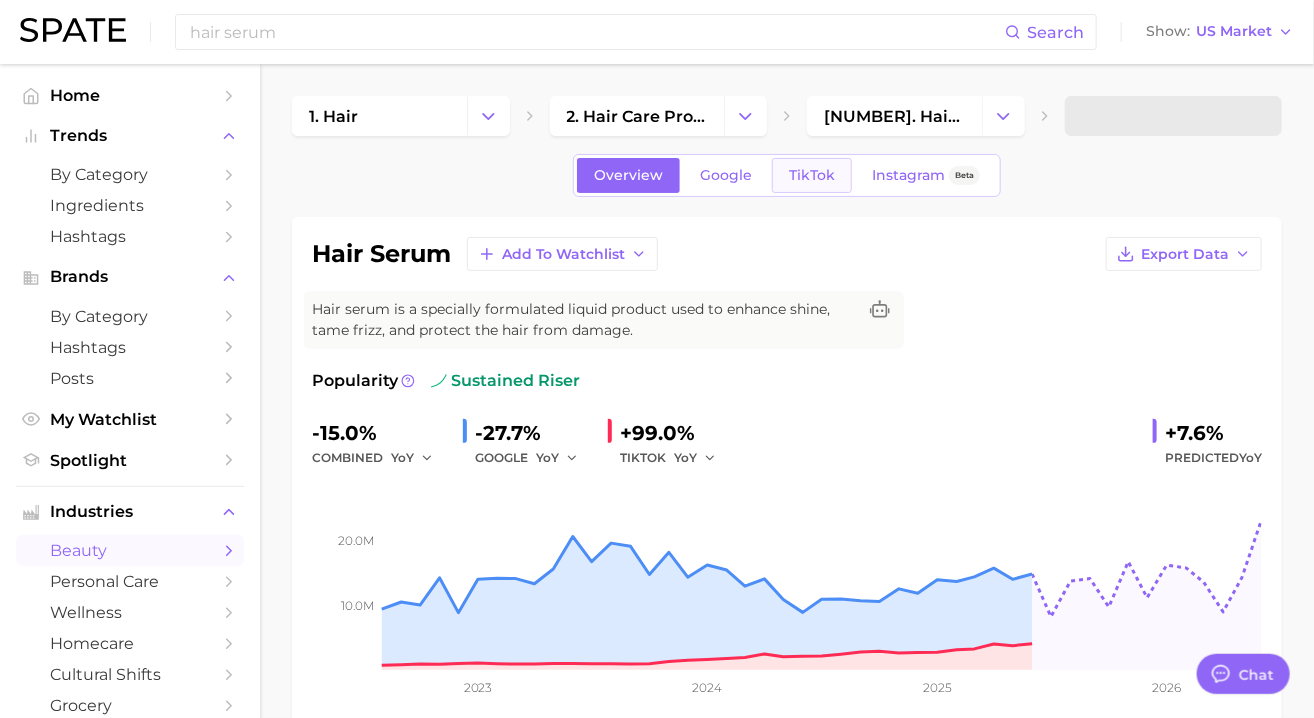 click on "TikTok" at bounding box center (812, 175) 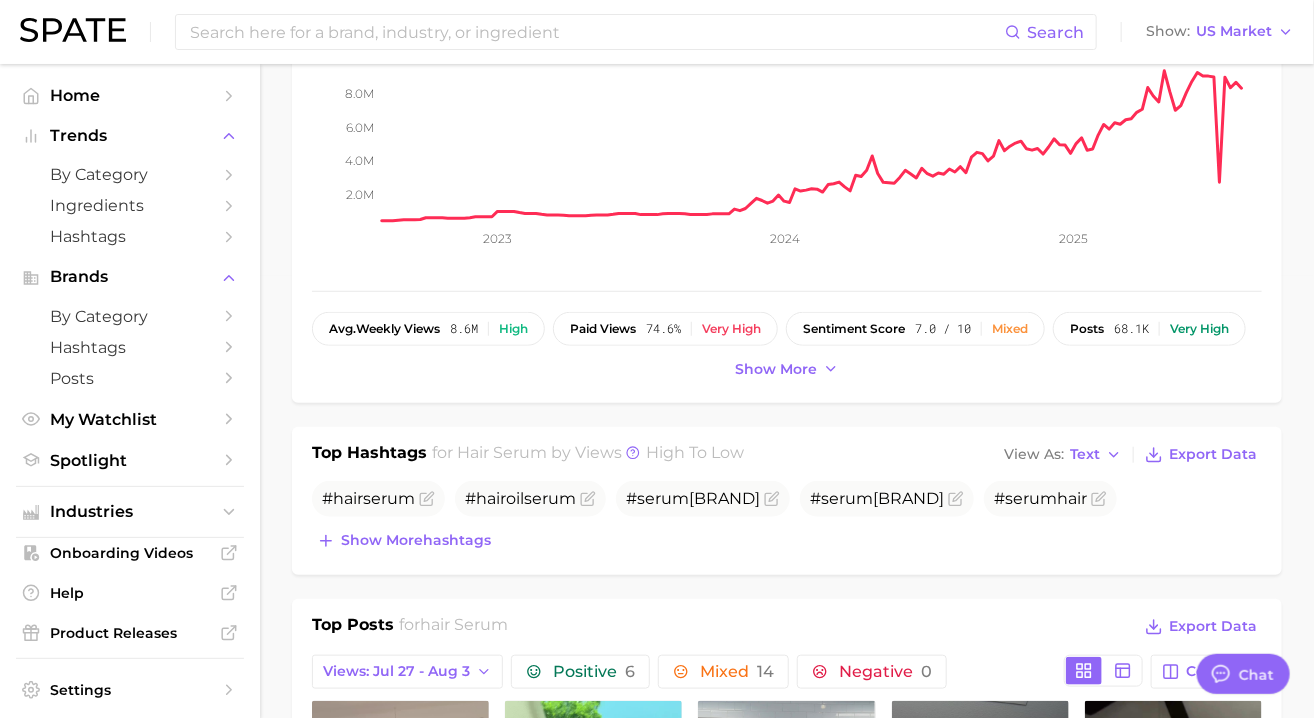 scroll, scrollTop: 0, scrollLeft: 0, axis: both 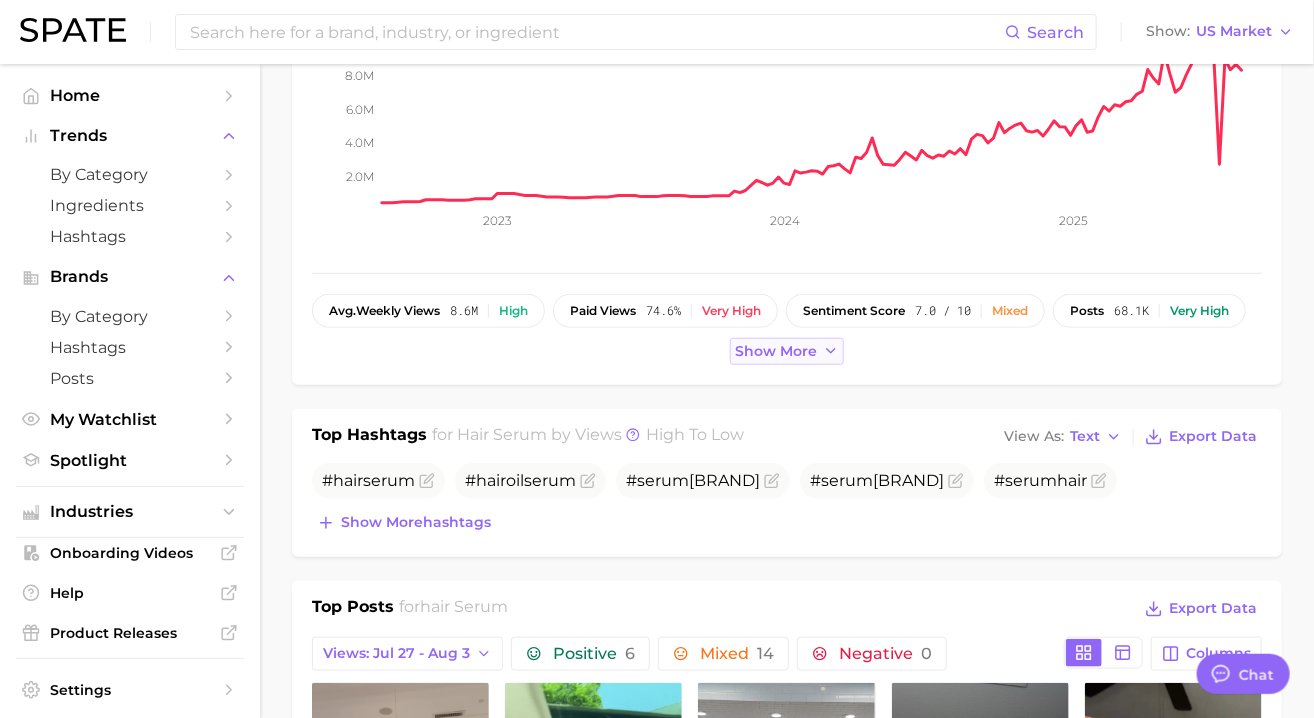 click on "Show more" at bounding box center (776, 351) 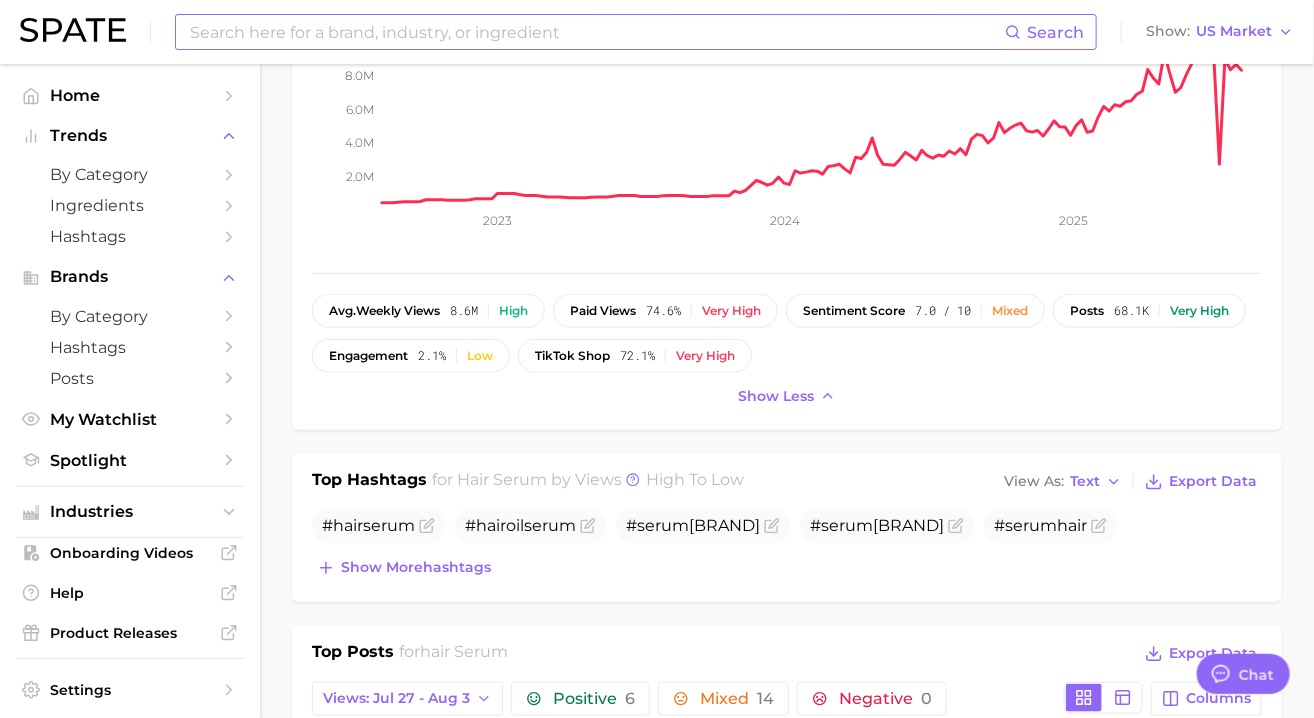 click at bounding box center (596, 32) 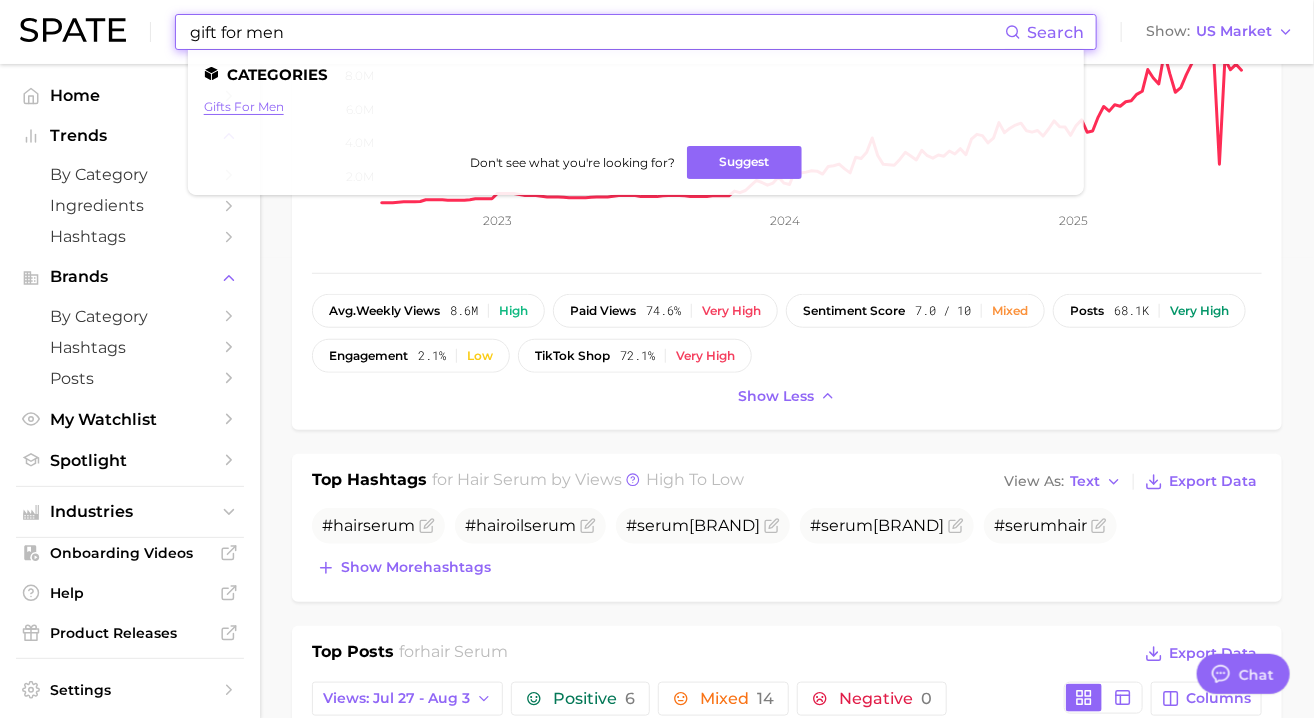 type on "gift for men" 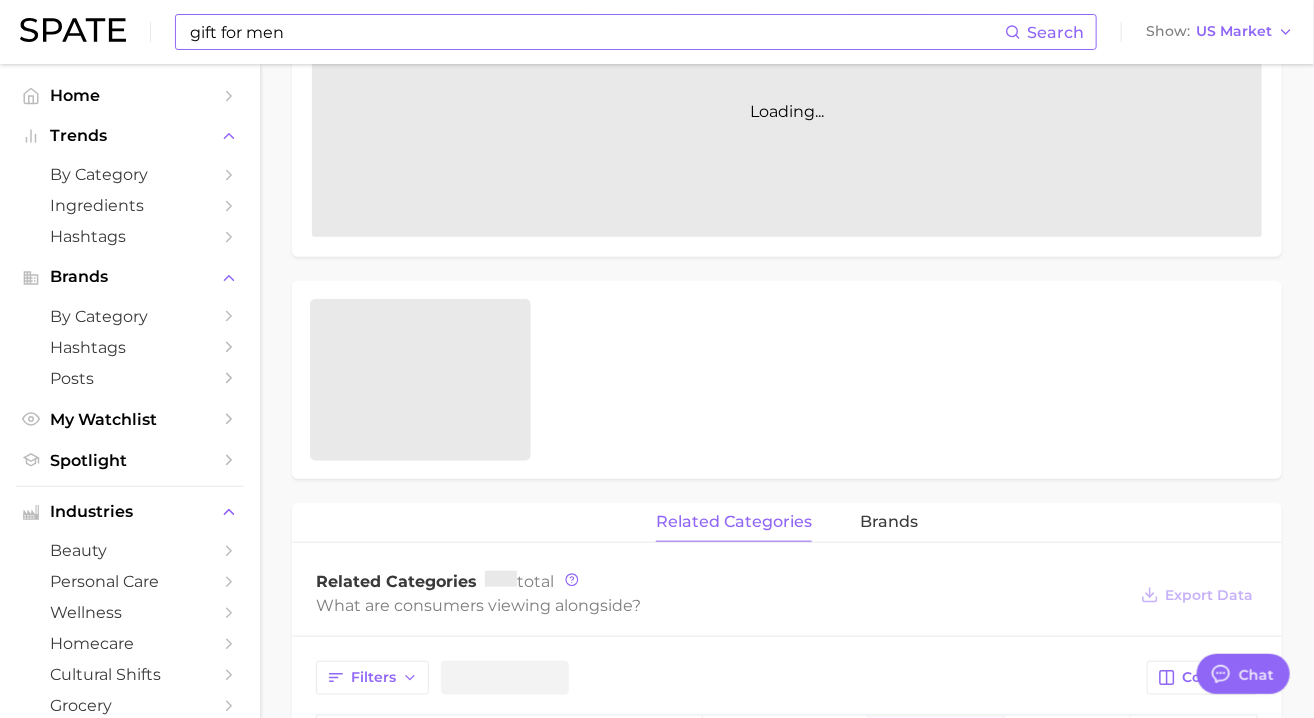 scroll, scrollTop: 0, scrollLeft: 0, axis: both 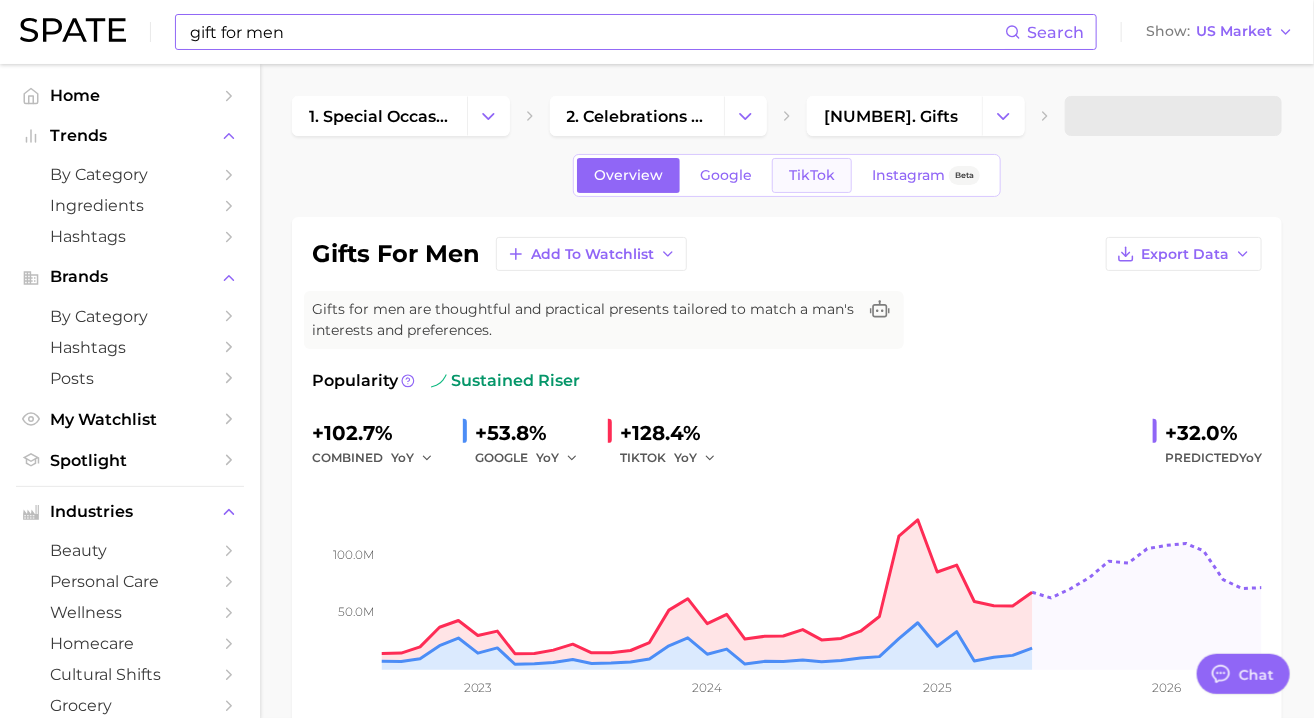click on "TikTok" at bounding box center (812, 175) 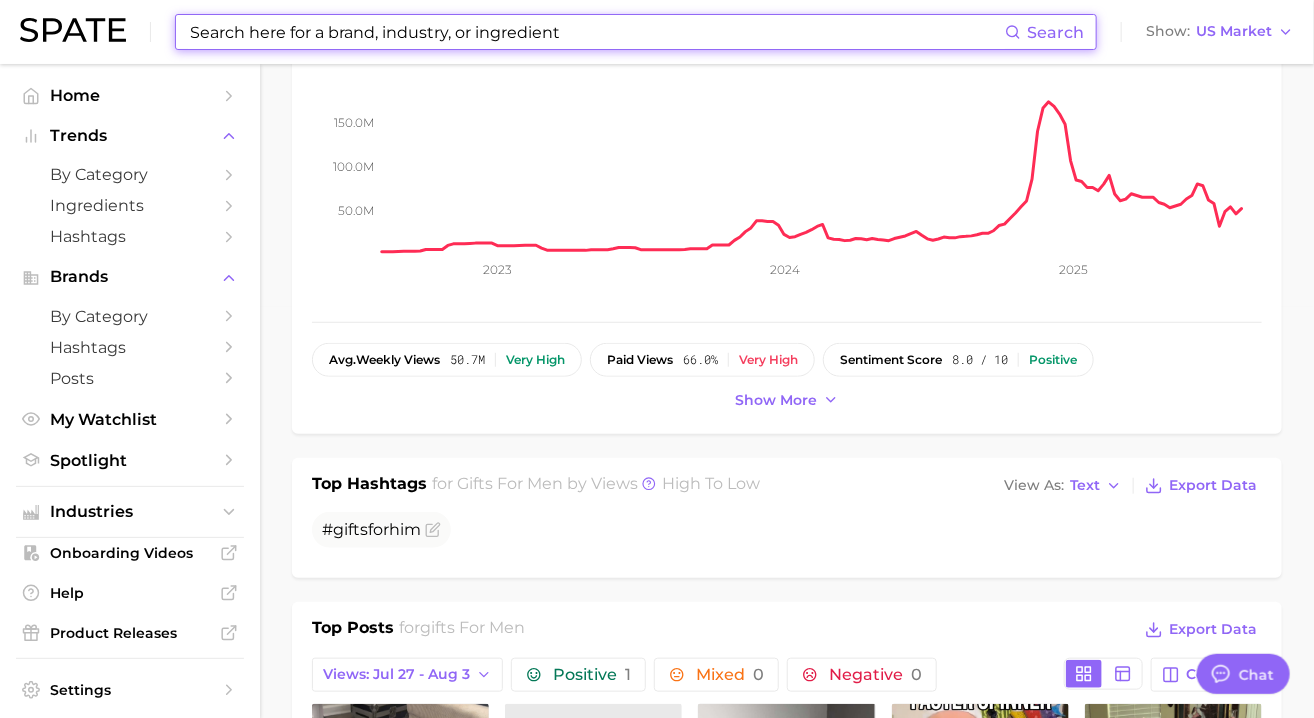 scroll, scrollTop: 407, scrollLeft: 0, axis: vertical 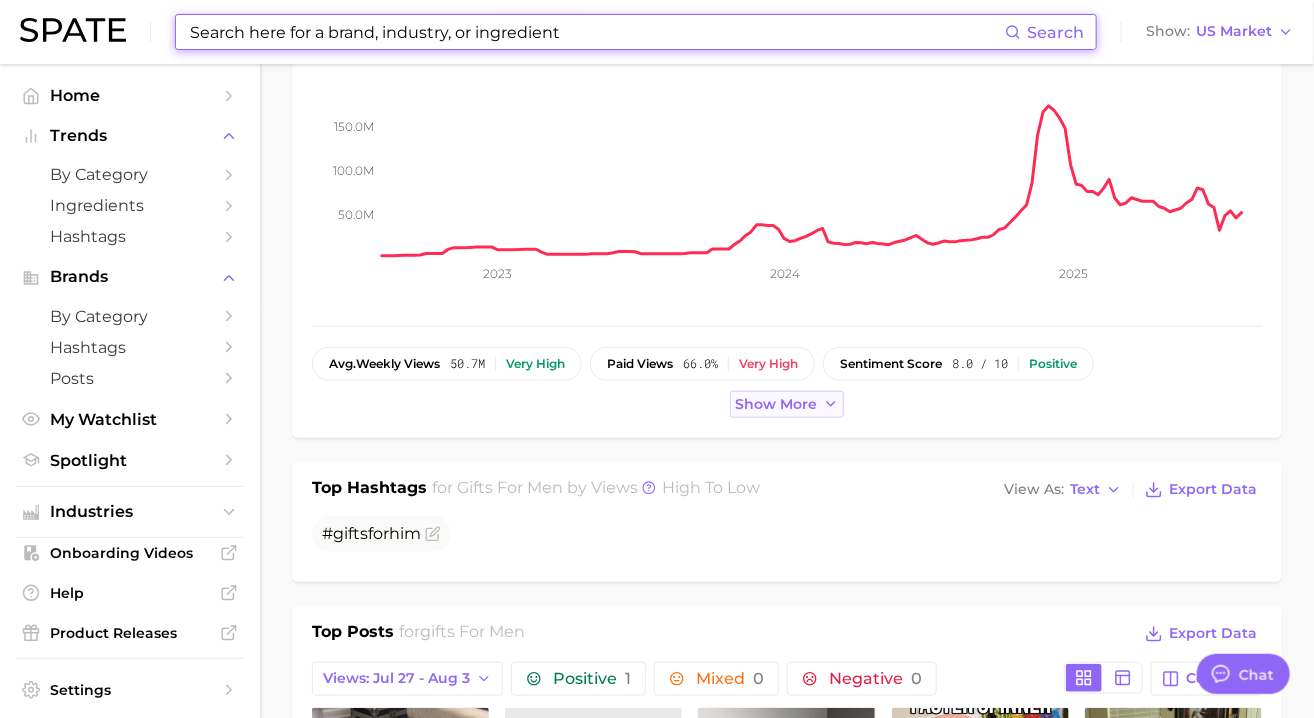 click on "Show more" at bounding box center (776, 404) 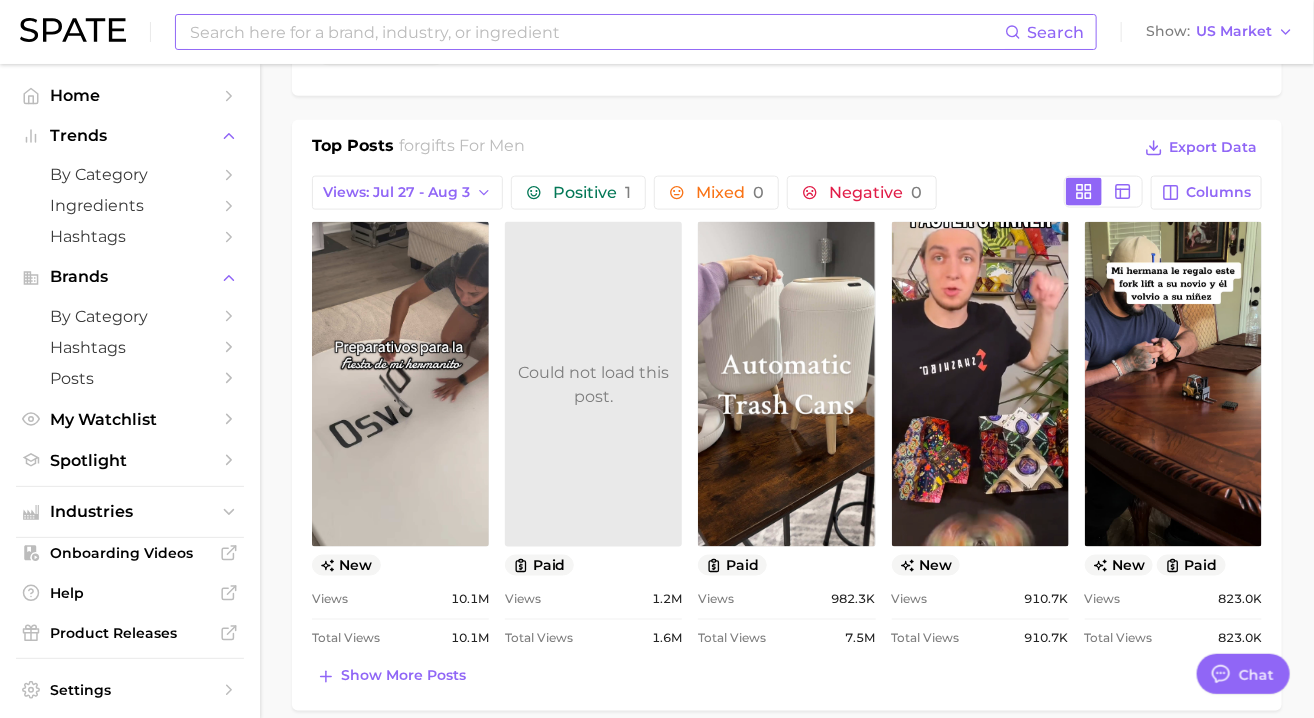 scroll, scrollTop: 1056, scrollLeft: 0, axis: vertical 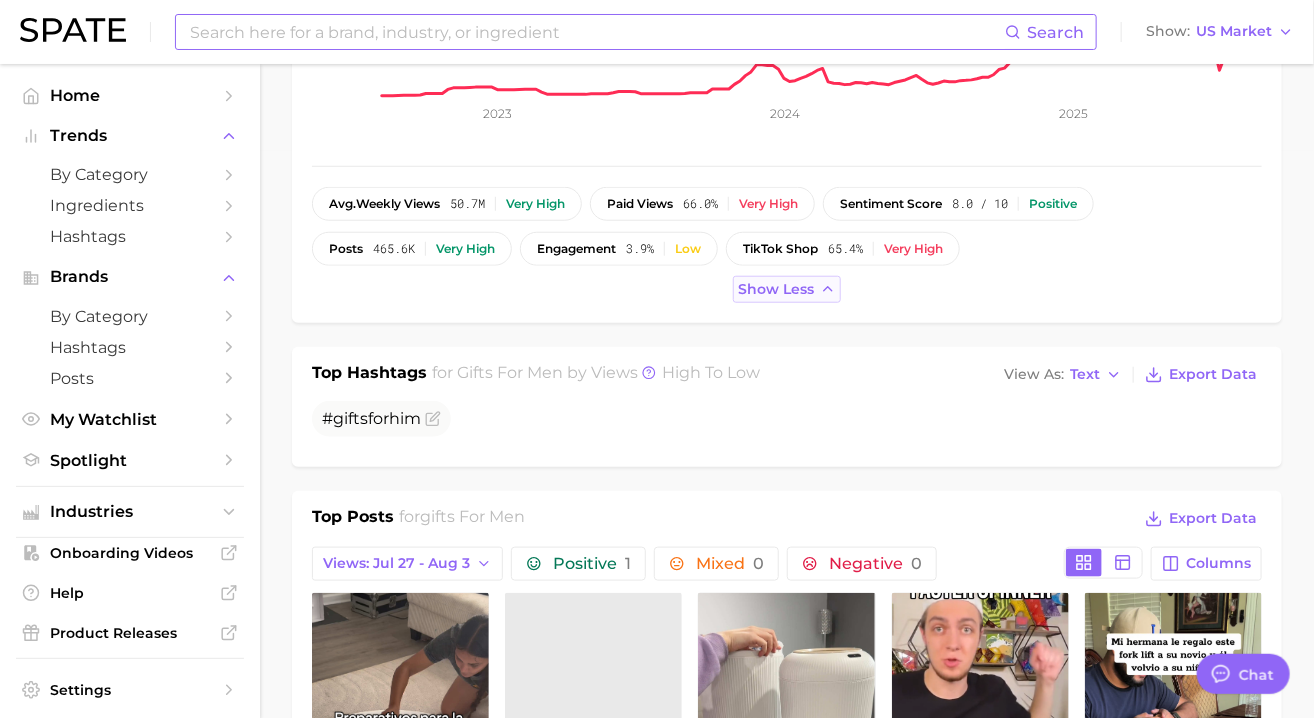 click on "Show less" at bounding box center [776, 289] 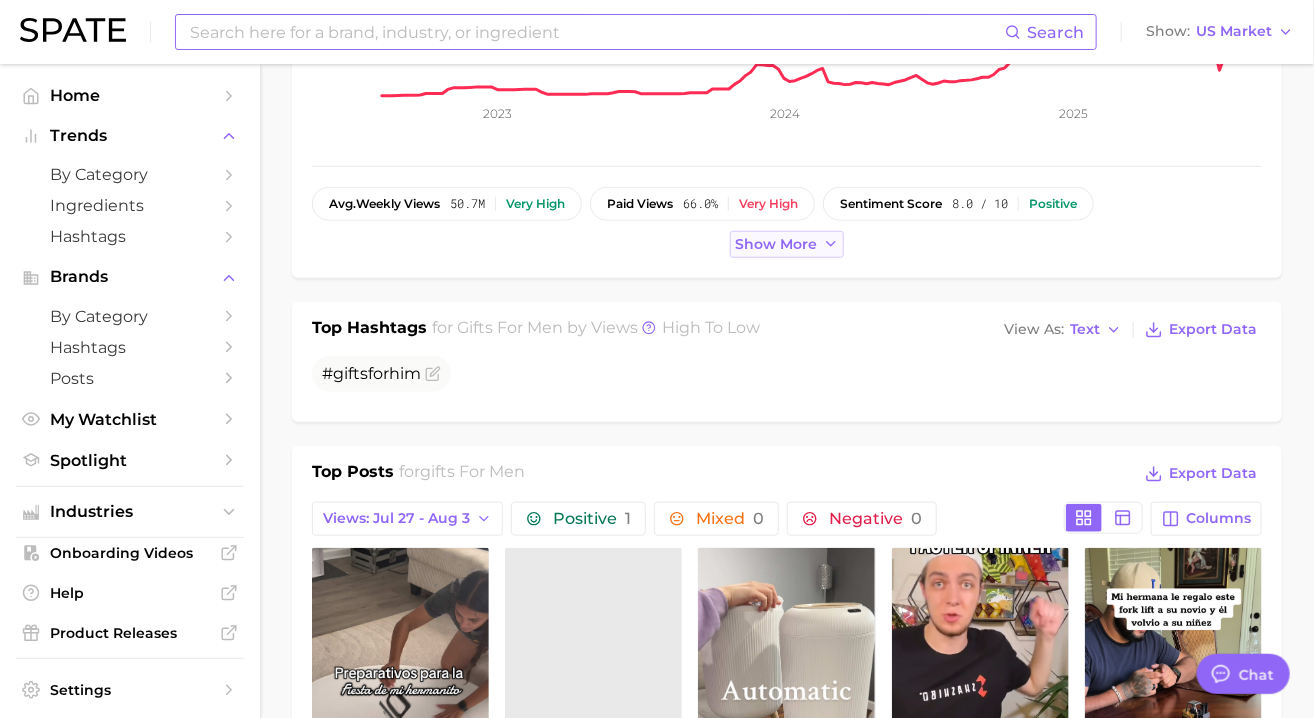 click on "Show more" at bounding box center (787, 244) 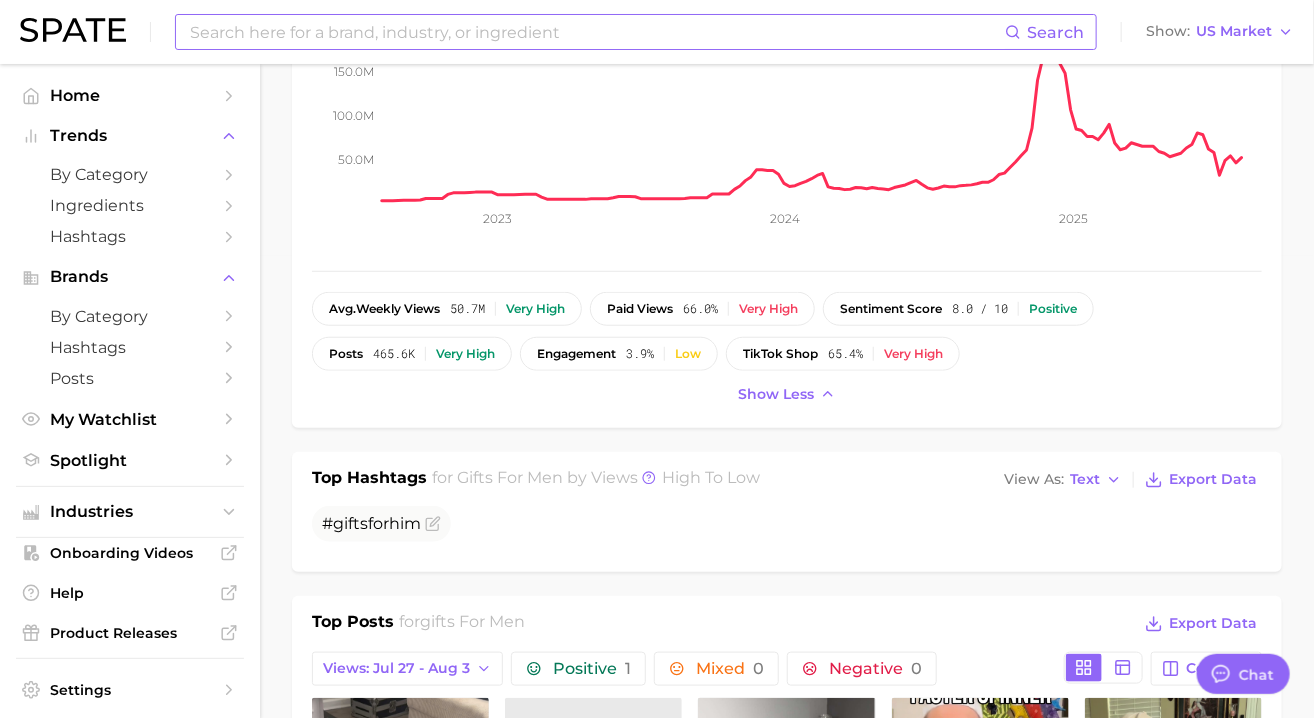 scroll, scrollTop: 460, scrollLeft: 0, axis: vertical 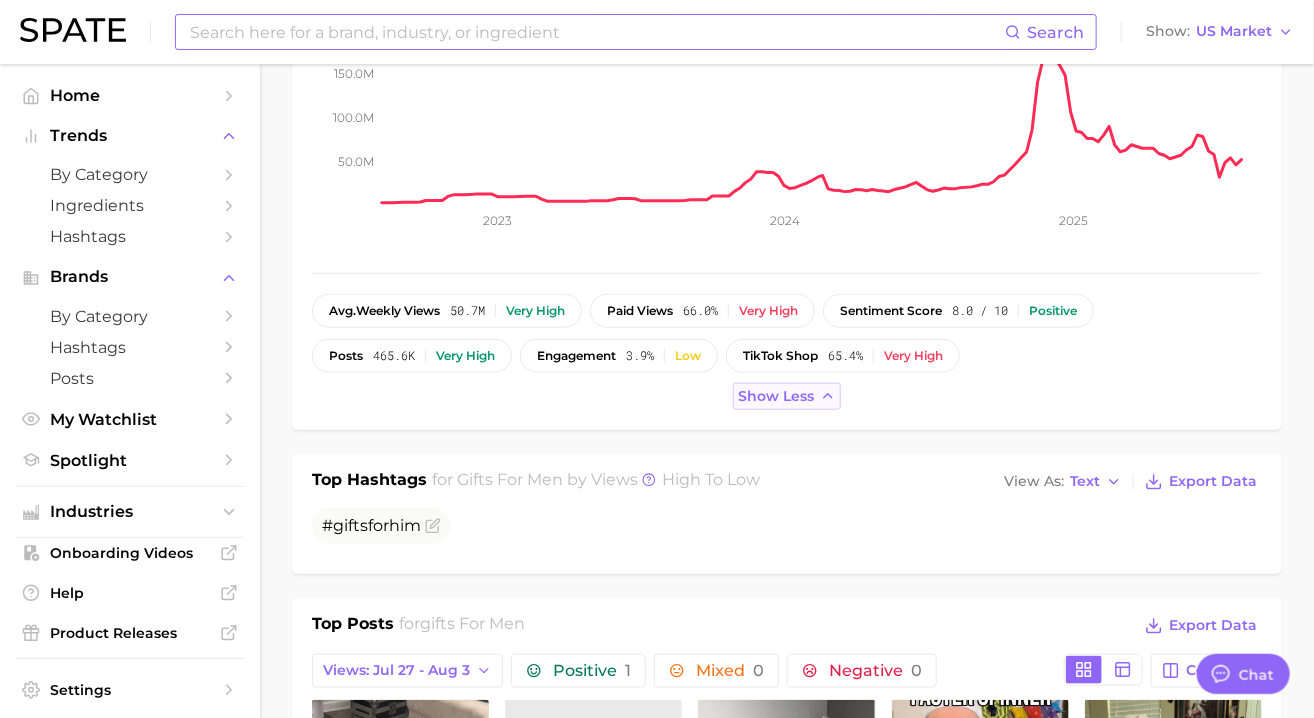 click on "Show less" at bounding box center (776, 396) 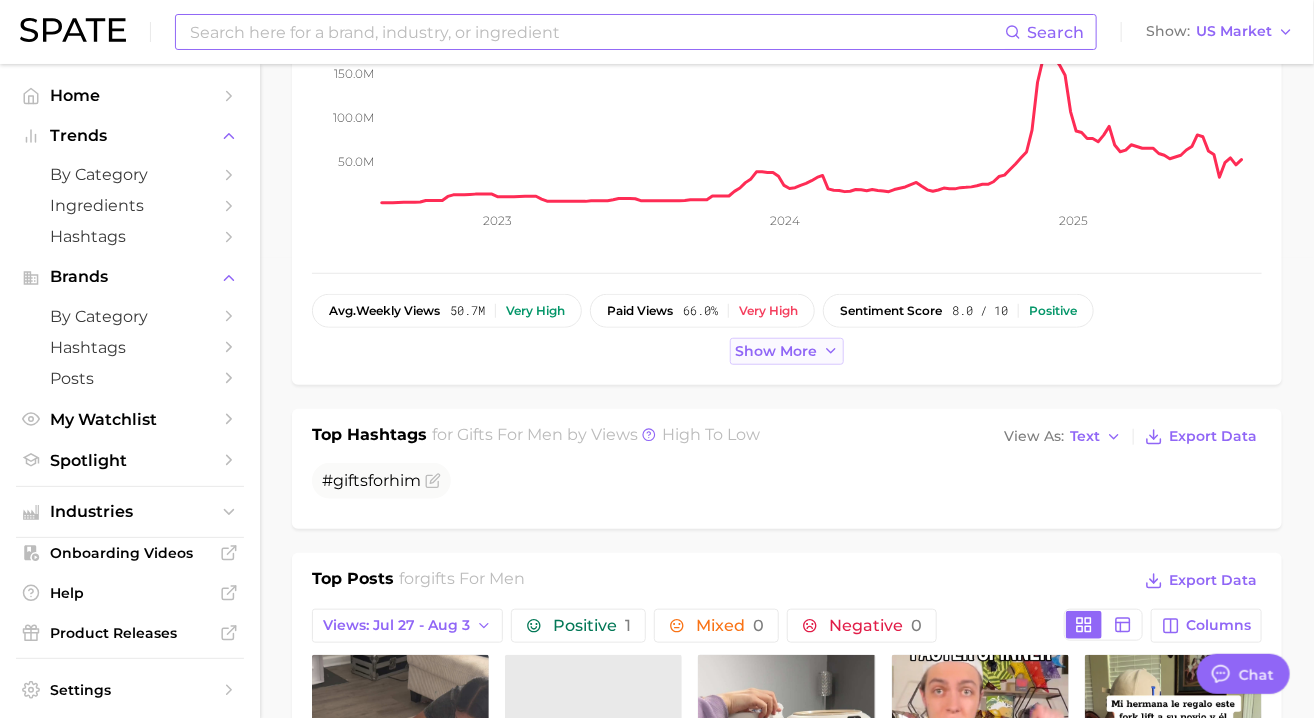 click on "Show more" at bounding box center [776, 351] 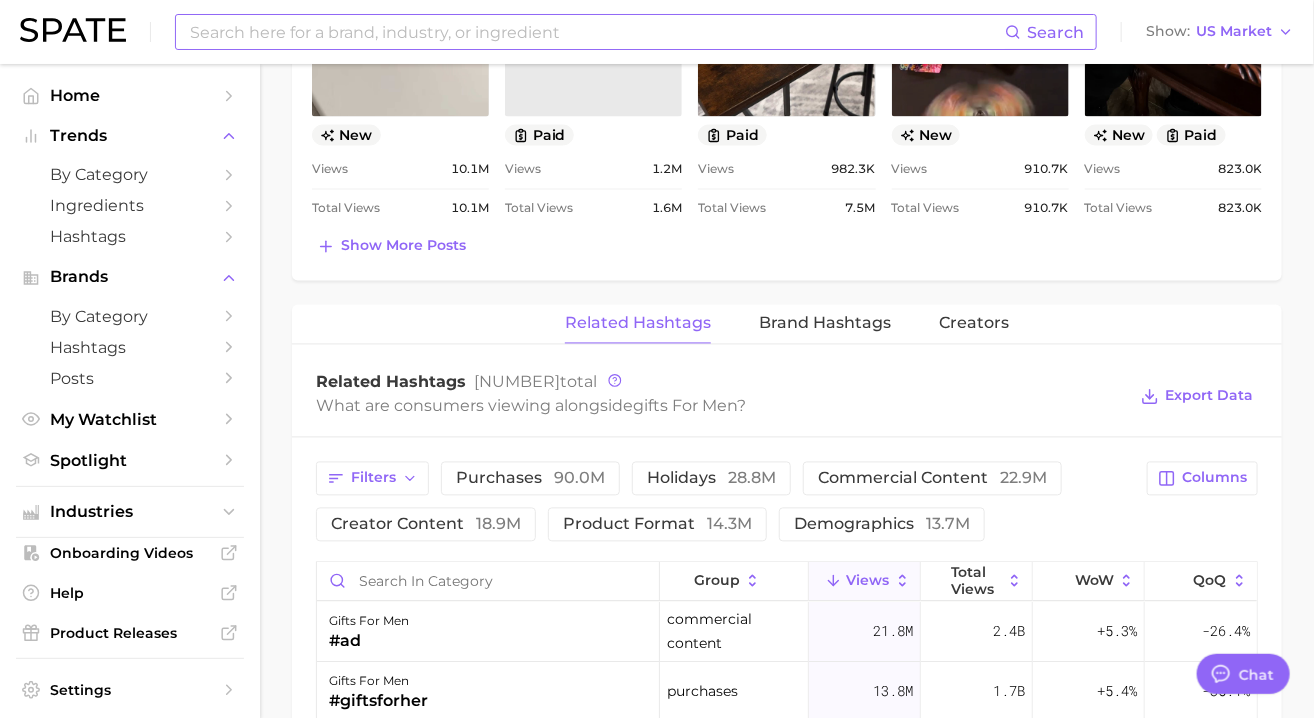 scroll, scrollTop: 1366, scrollLeft: 0, axis: vertical 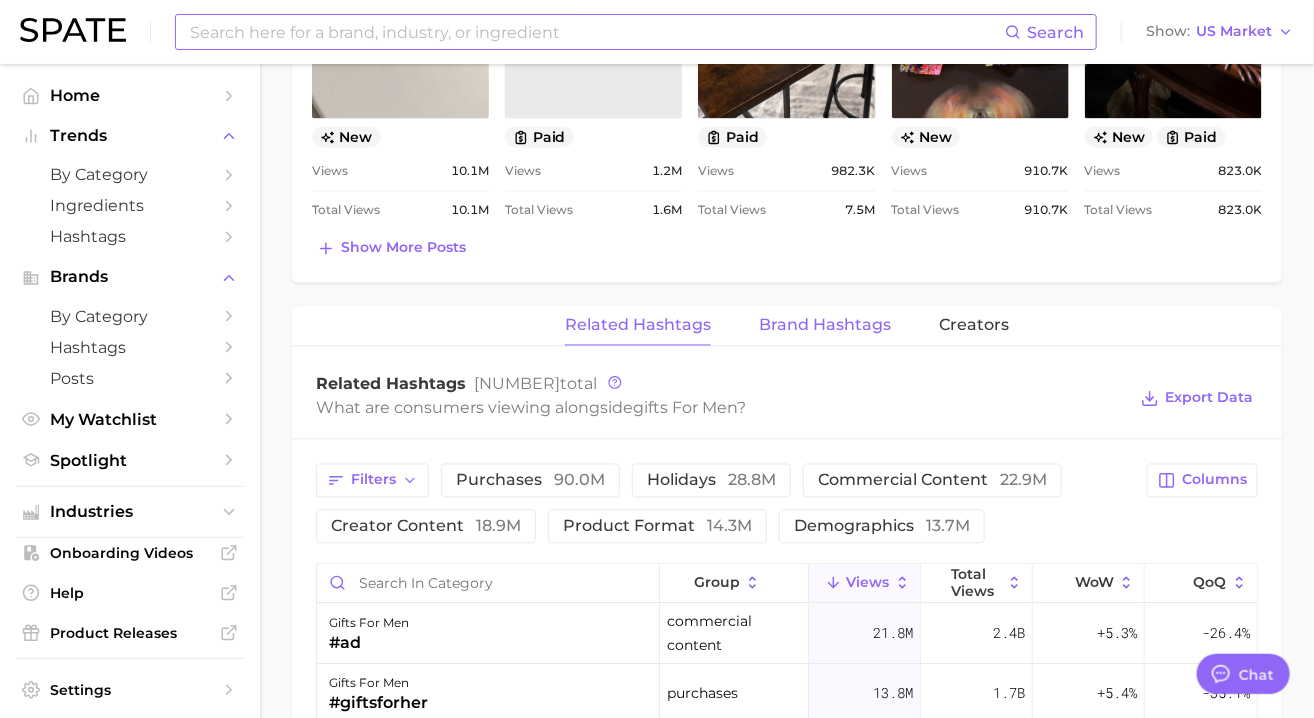 click on "Brand Hashtags" at bounding box center (825, 326) 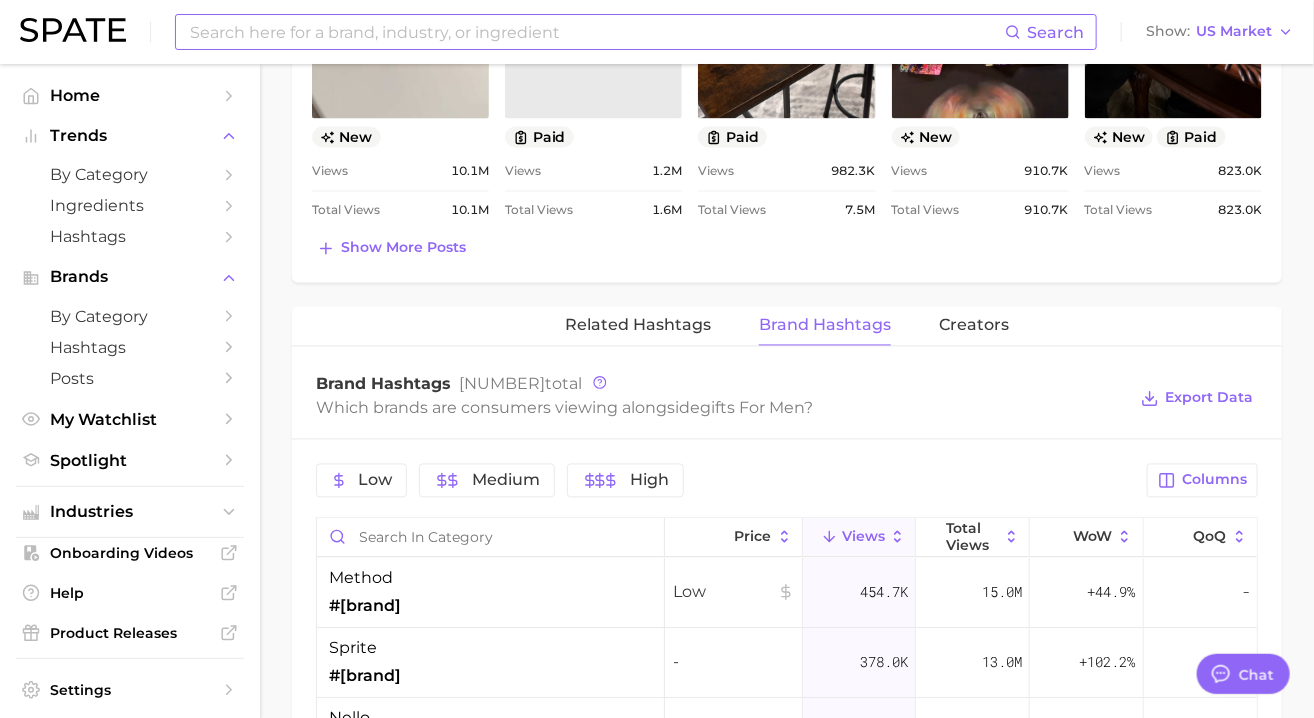 click at bounding box center [596, 32] 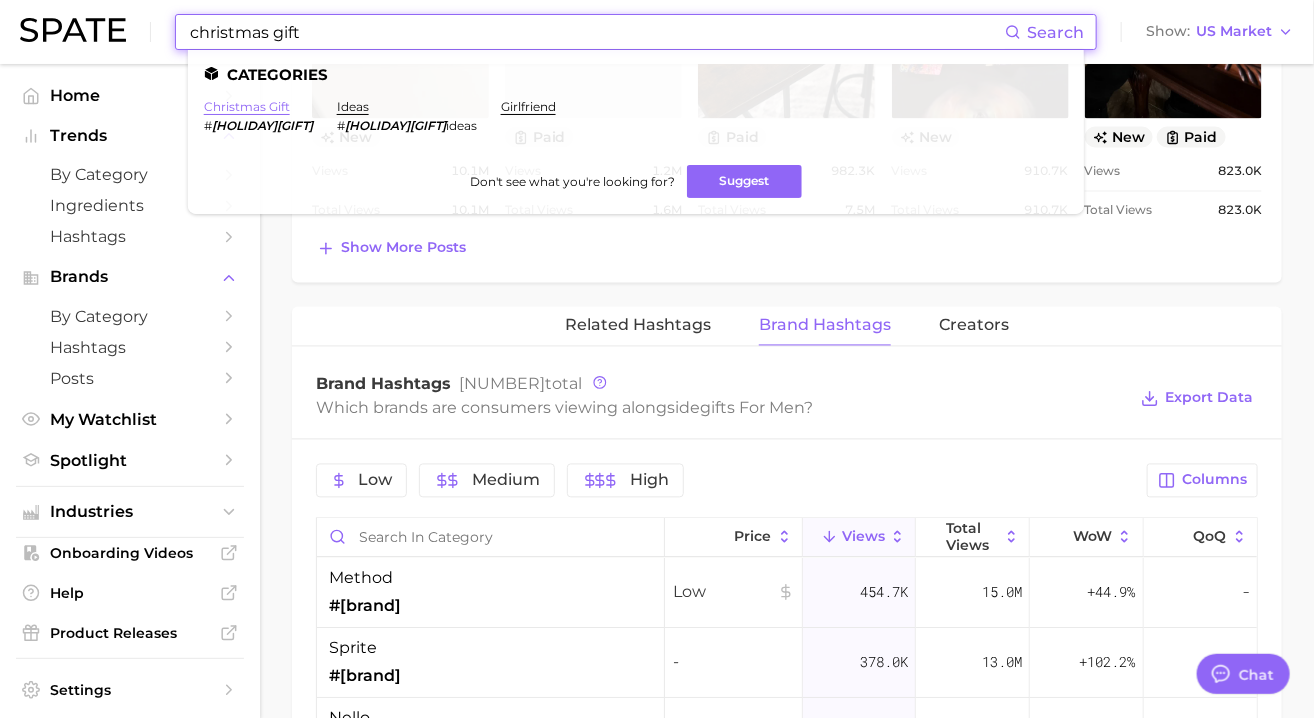 type on "christmas gift" 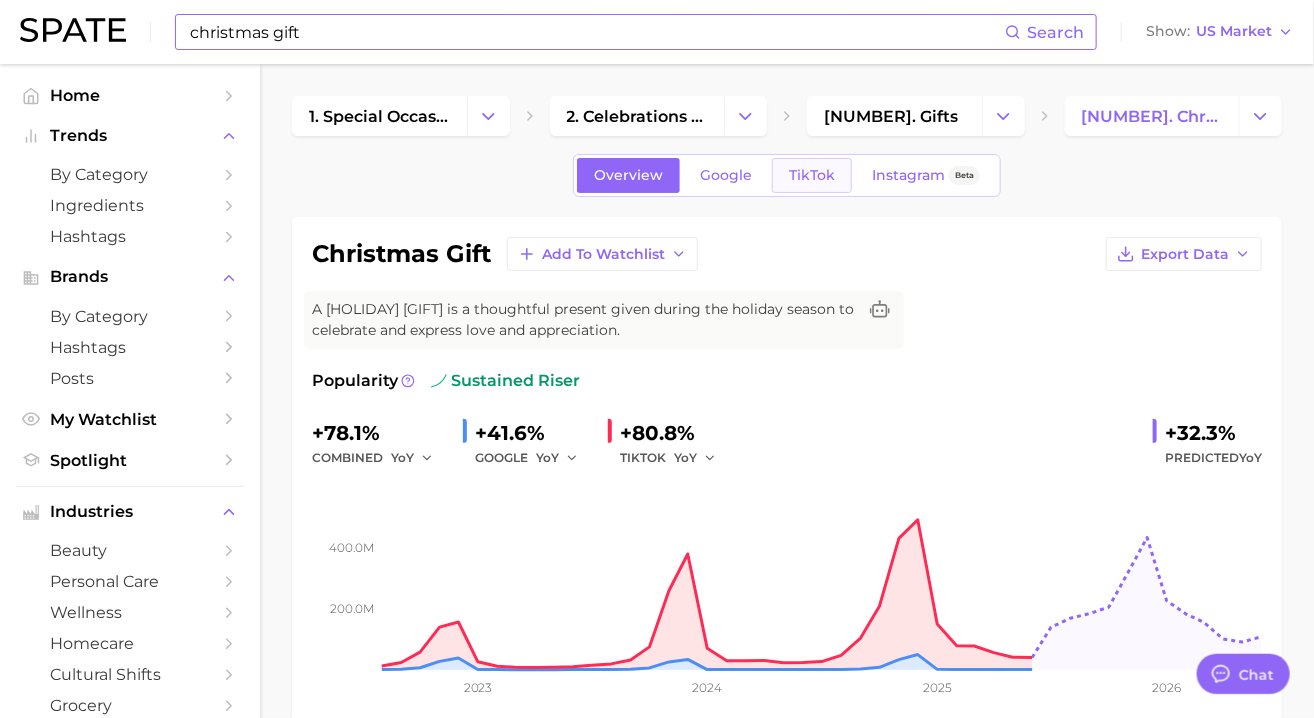 click on "TikTok" at bounding box center [812, 175] 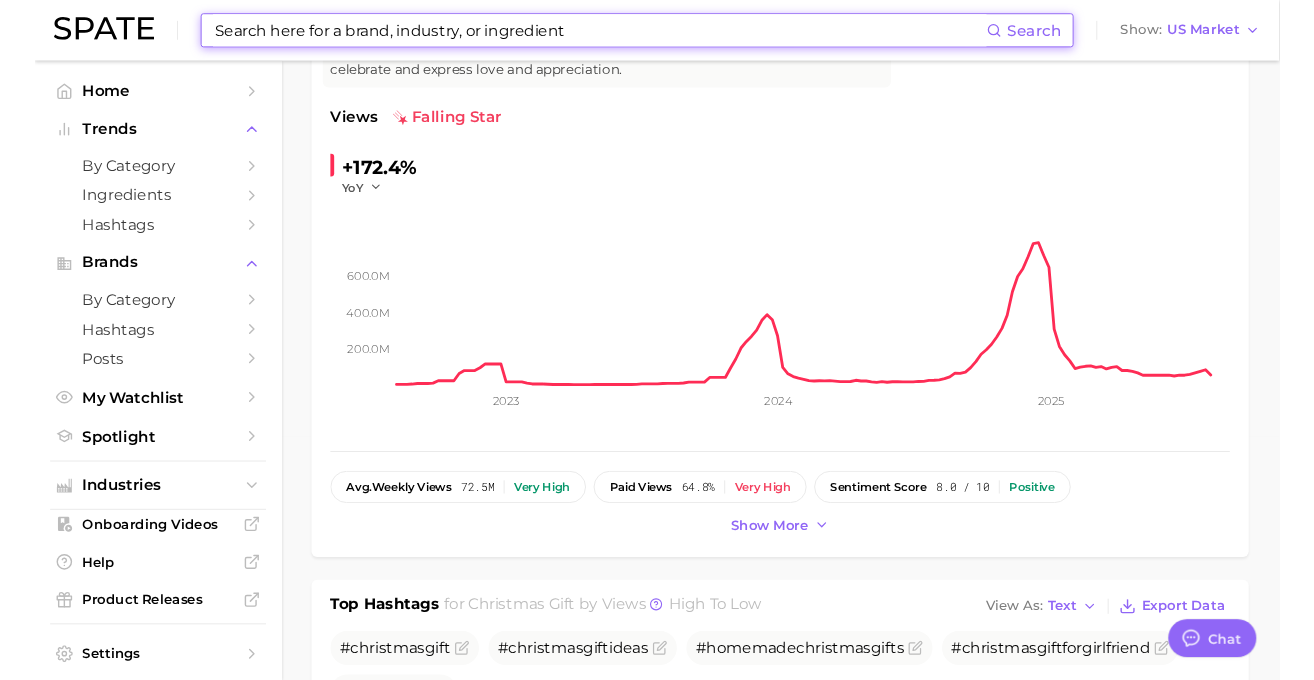 scroll, scrollTop: 0, scrollLeft: 0, axis: both 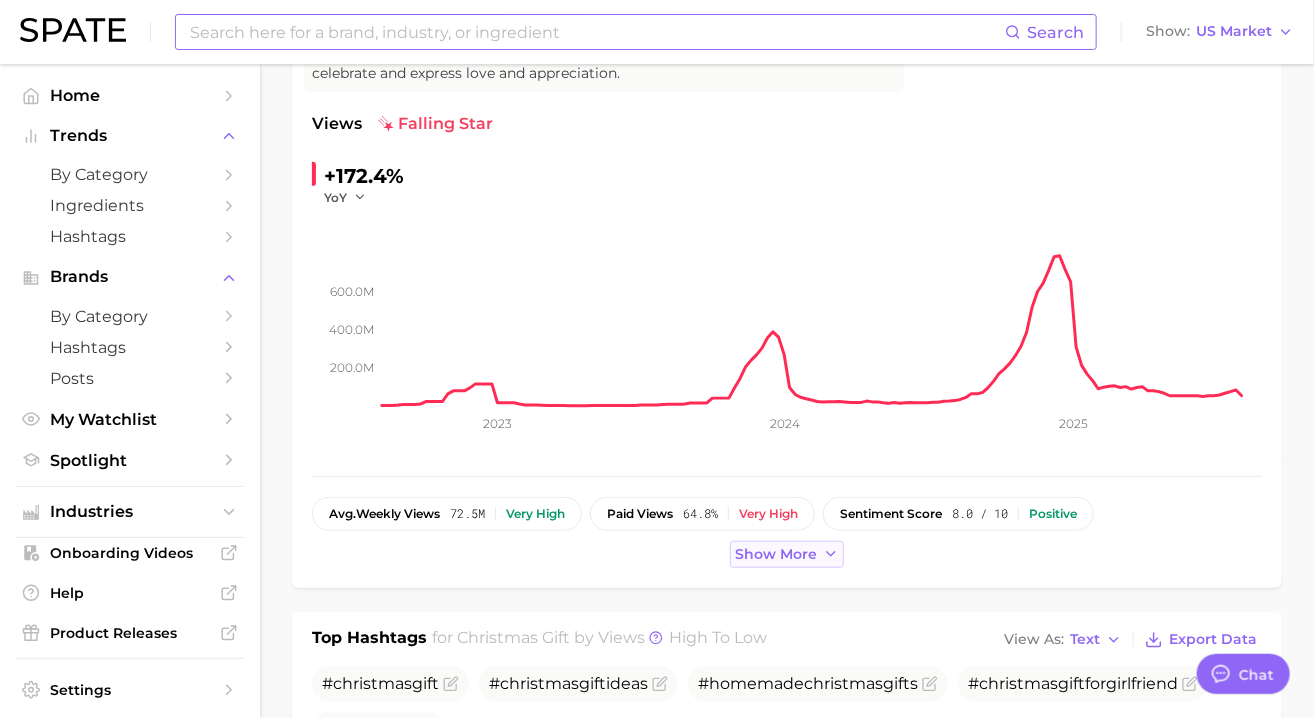click on "Show more" at bounding box center (787, 554) 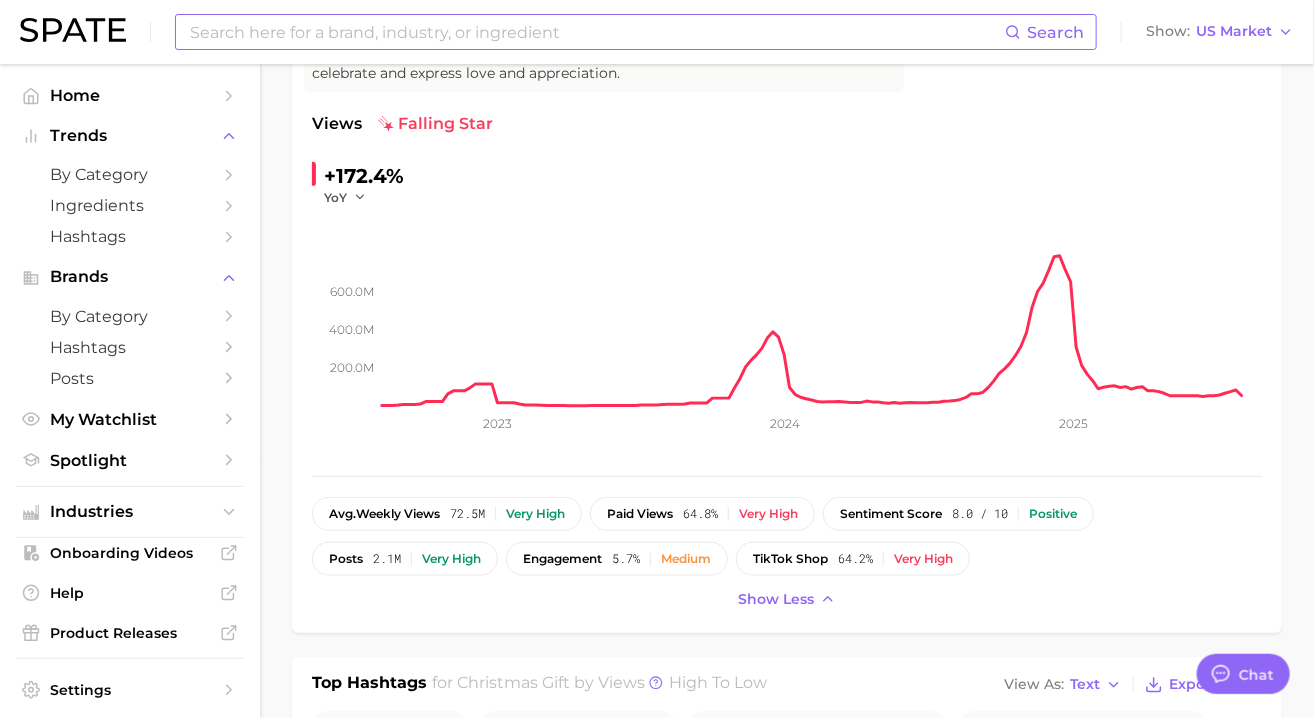 type on "x" 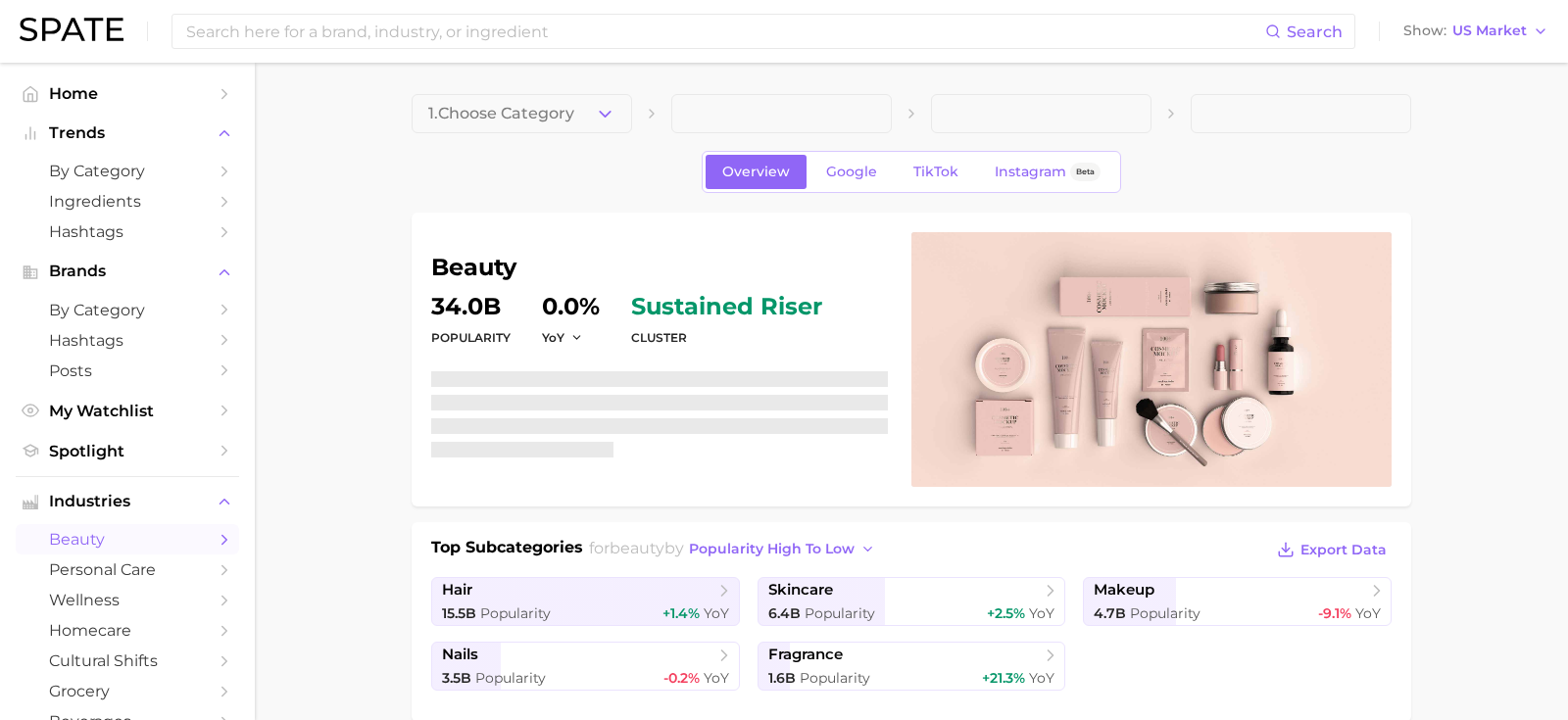 scroll, scrollTop: 1122, scrollLeft: 0, axis: vertical 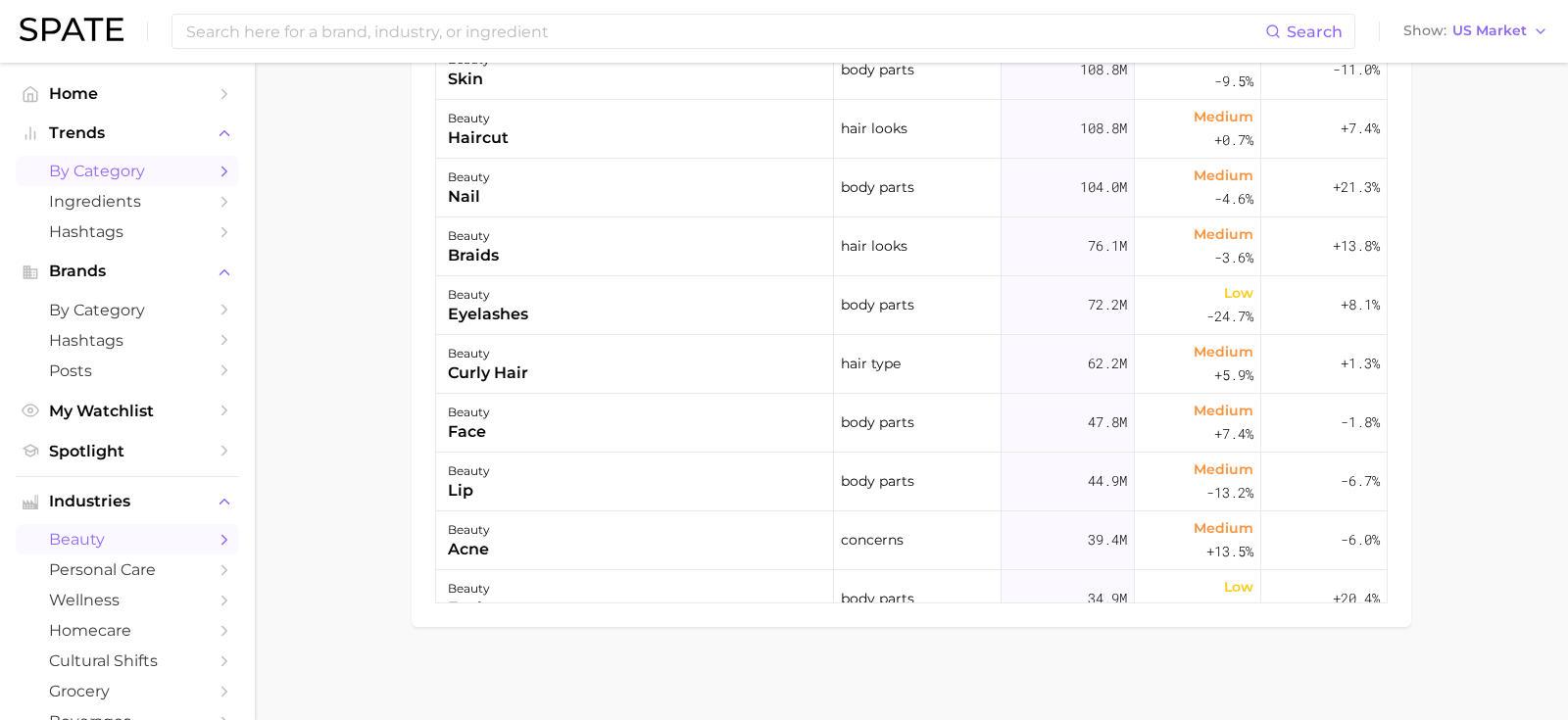 click on "by Category" at bounding box center [127, 170] 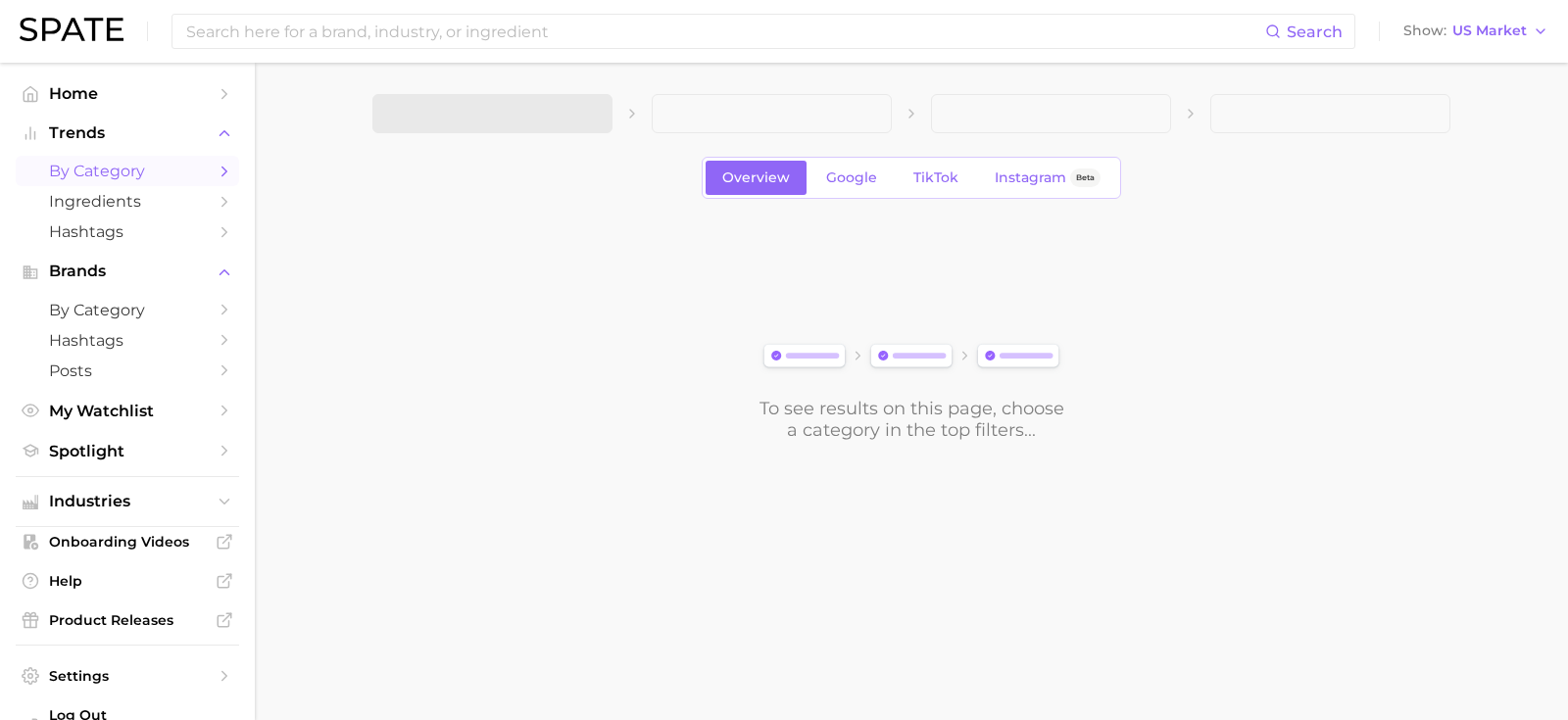 scroll, scrollTop: 0, scrollLeft: 0, axis: both 